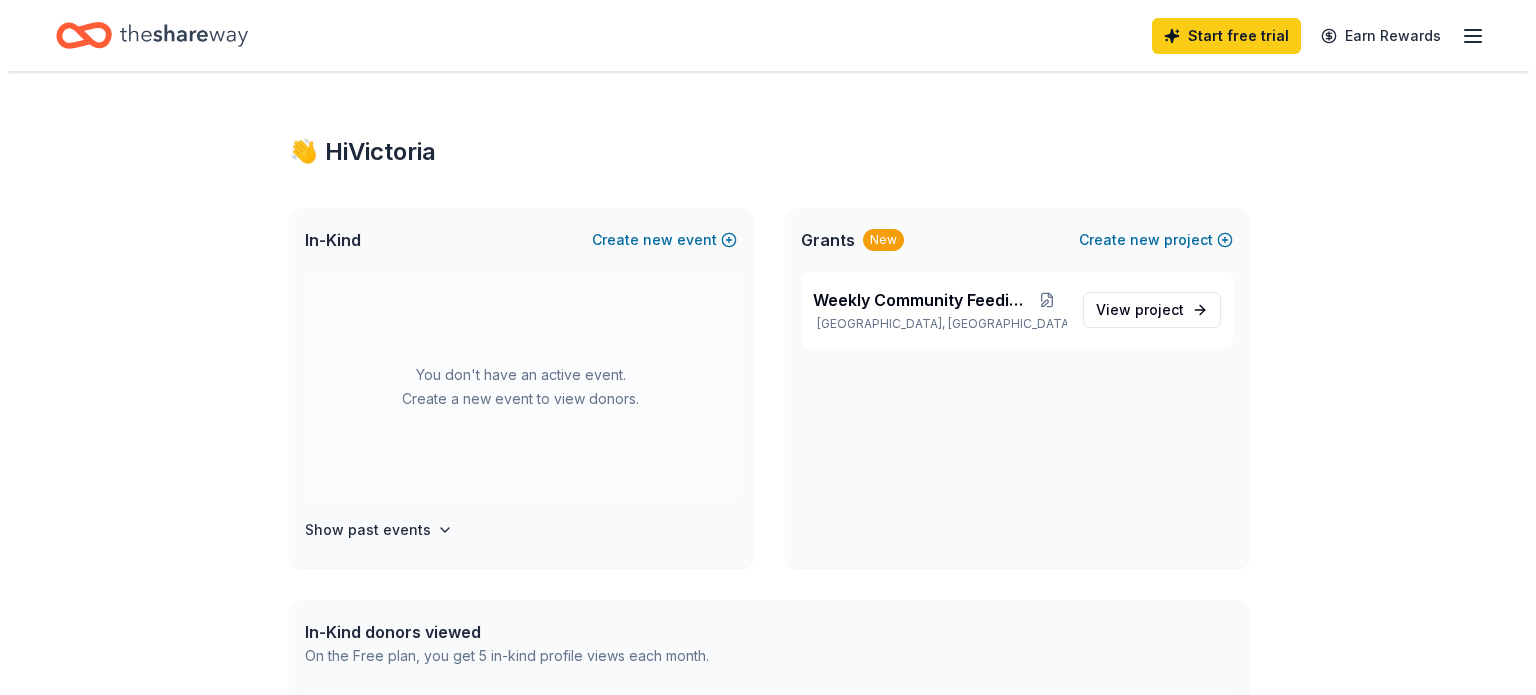 scroll, scrollTop: 0, scrollLeft: 0, axis: both 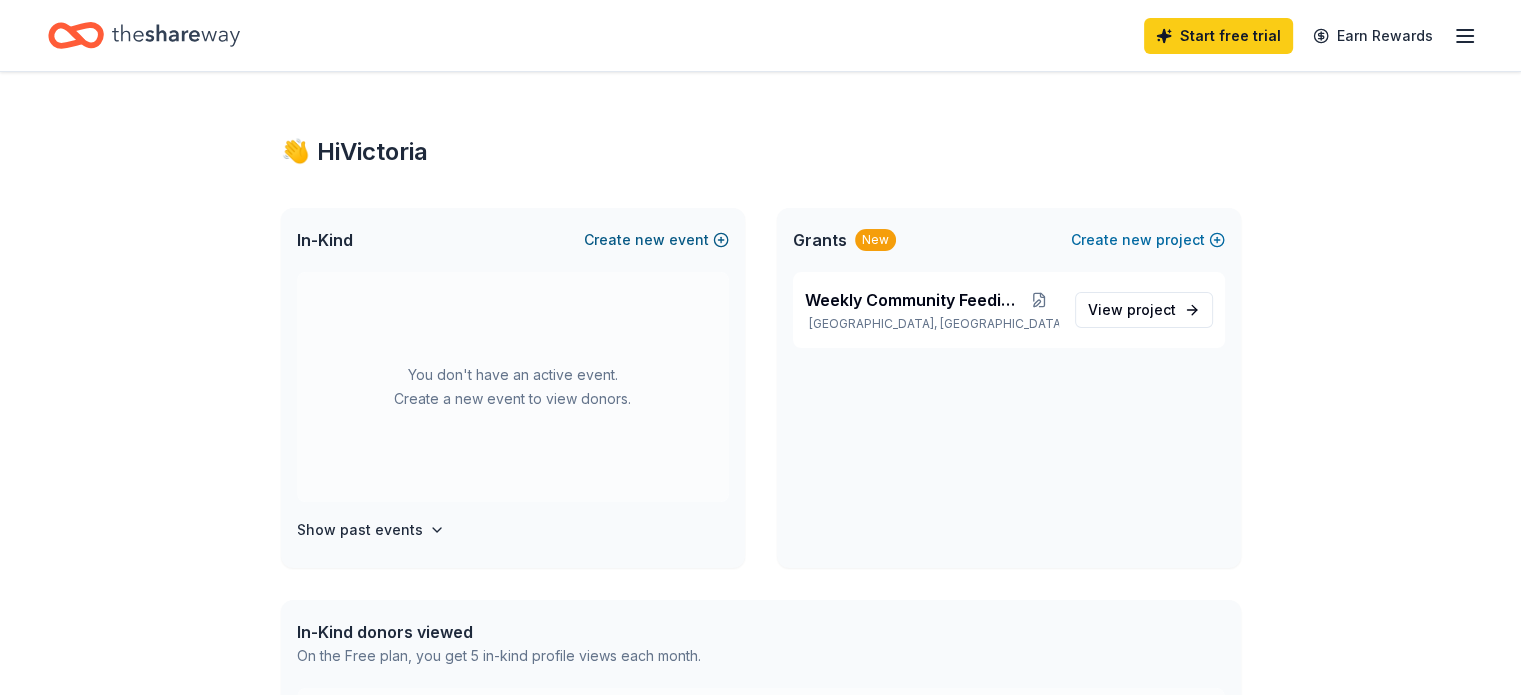 click on "Create  new  event" at bounding box center (656, 240) 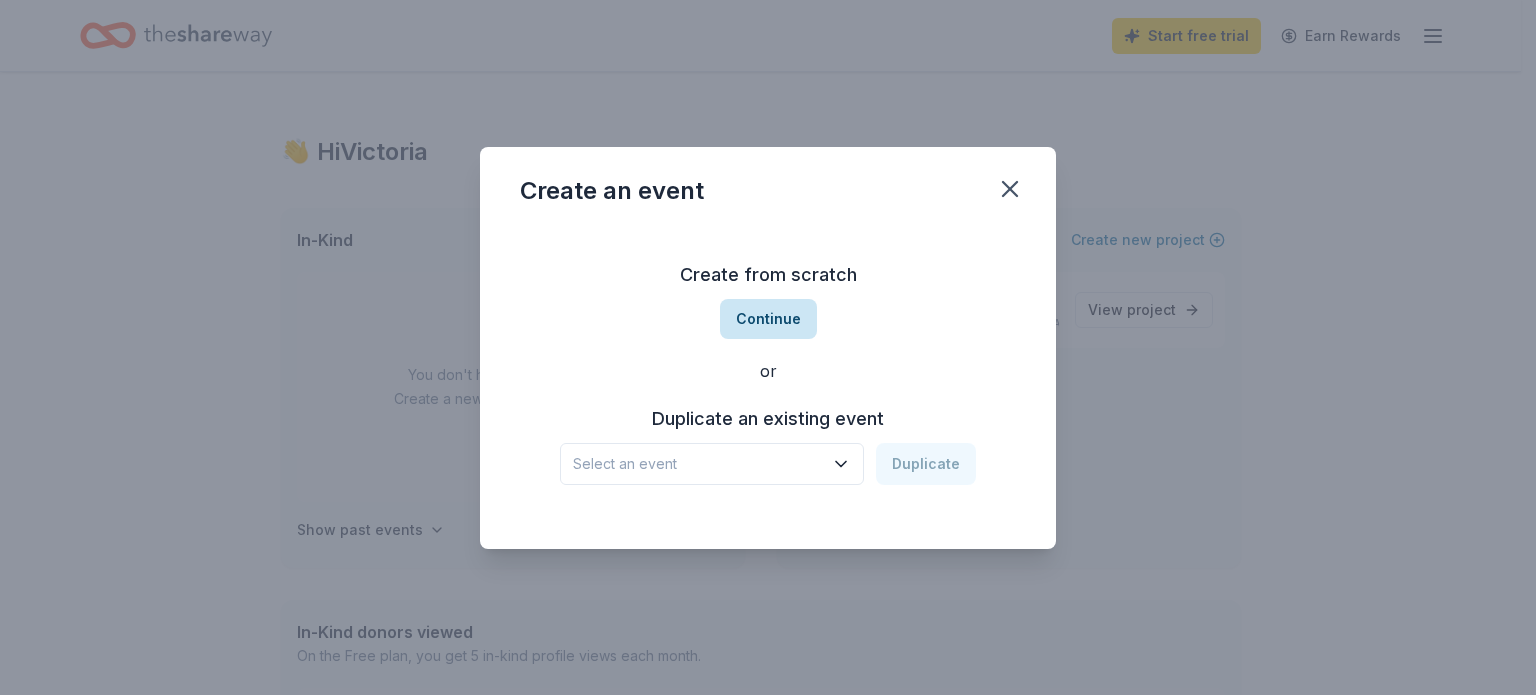 click on "Continue" at bounding box center (768, 319) 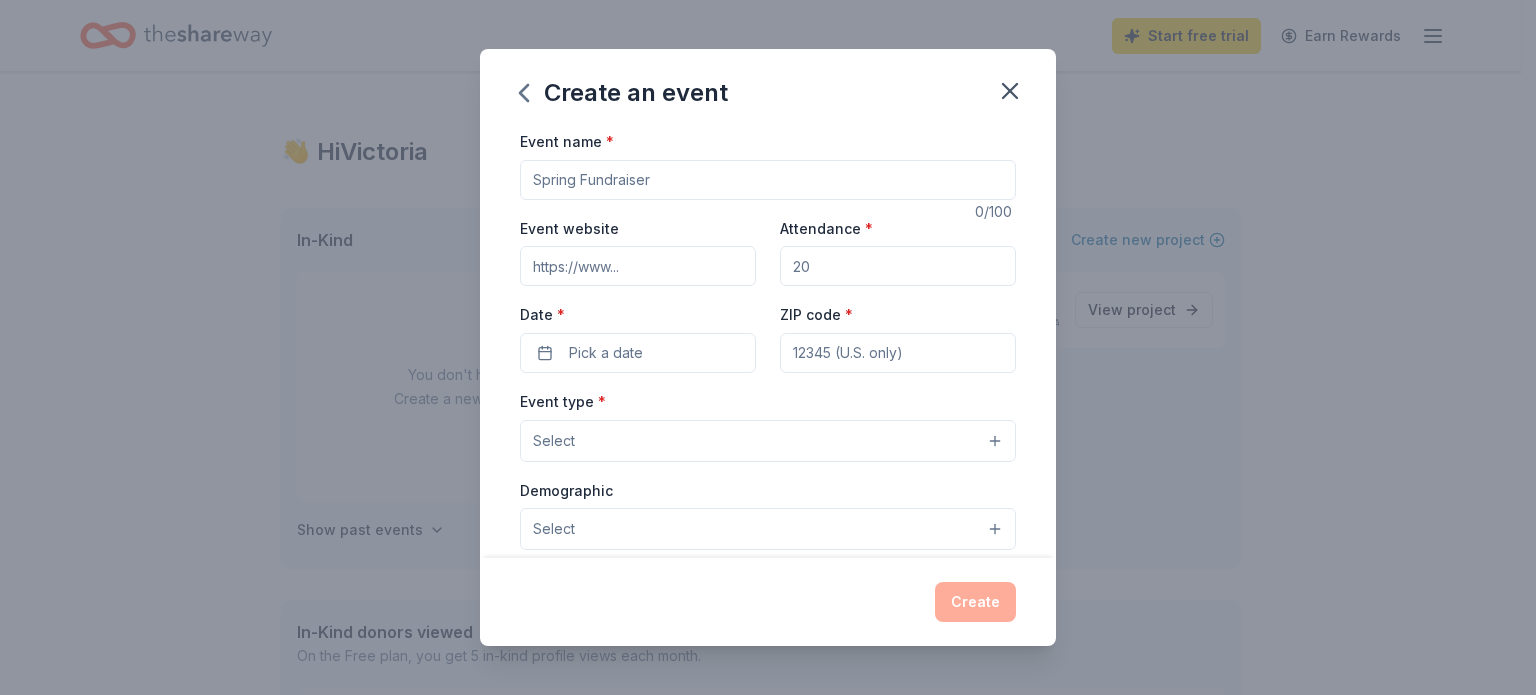 click on "Event name *" at bounding box center (768, 180) 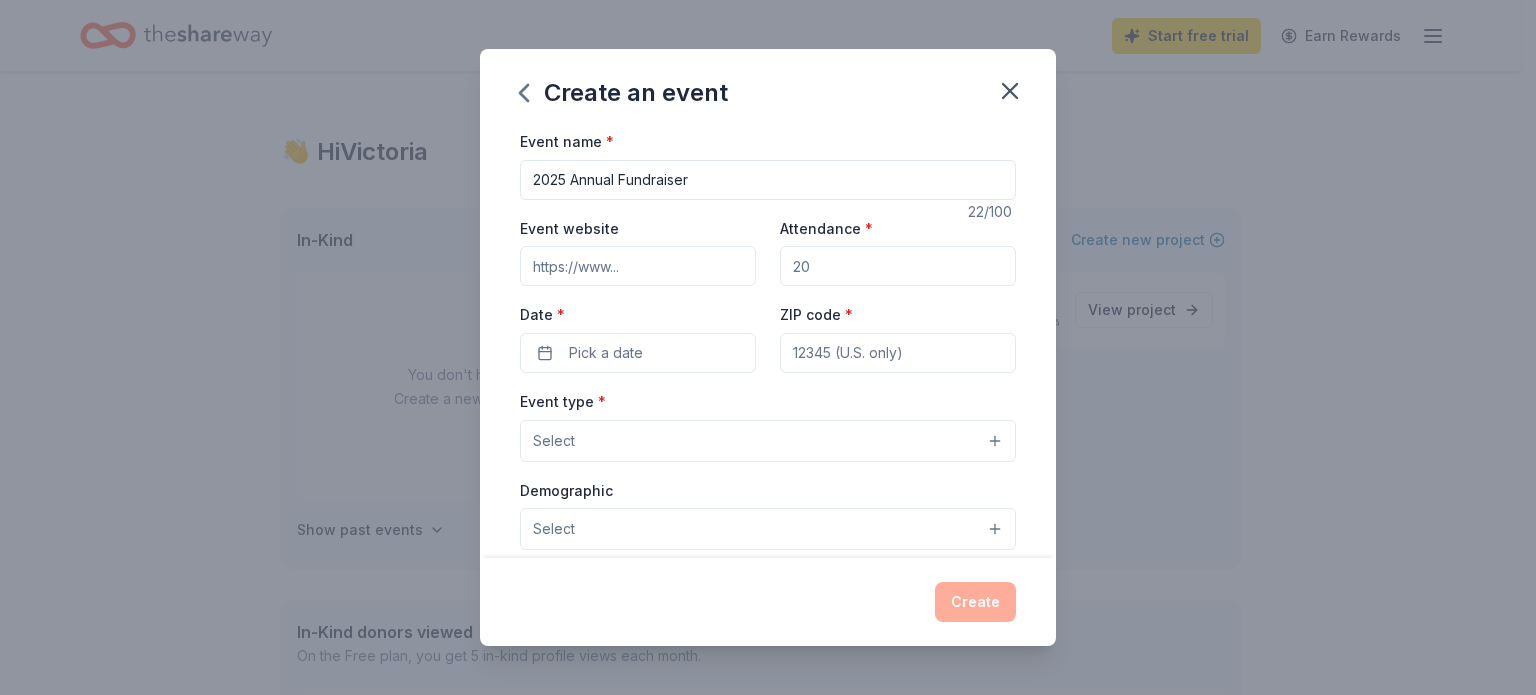 type on "2025 Annual Fundraiser" 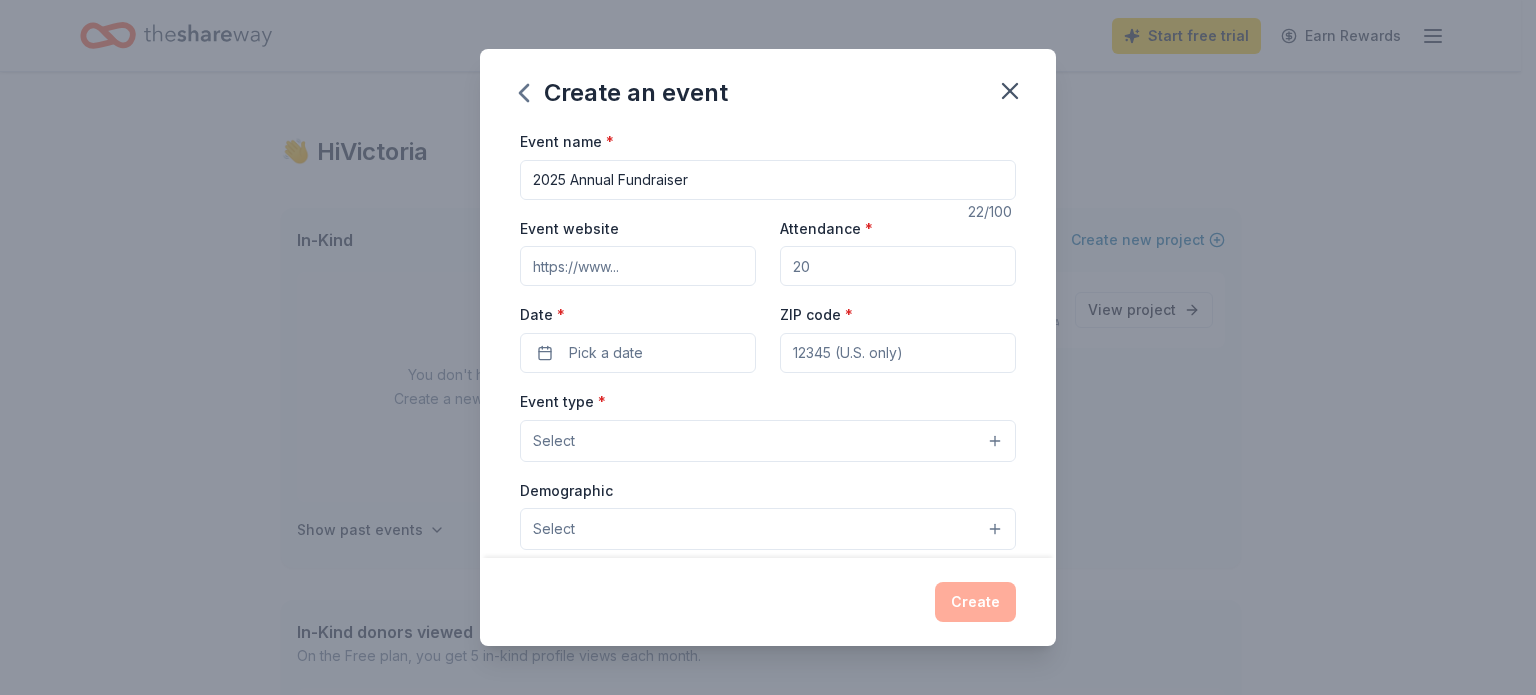 type on "www.kindheartsoutreachinc.org" 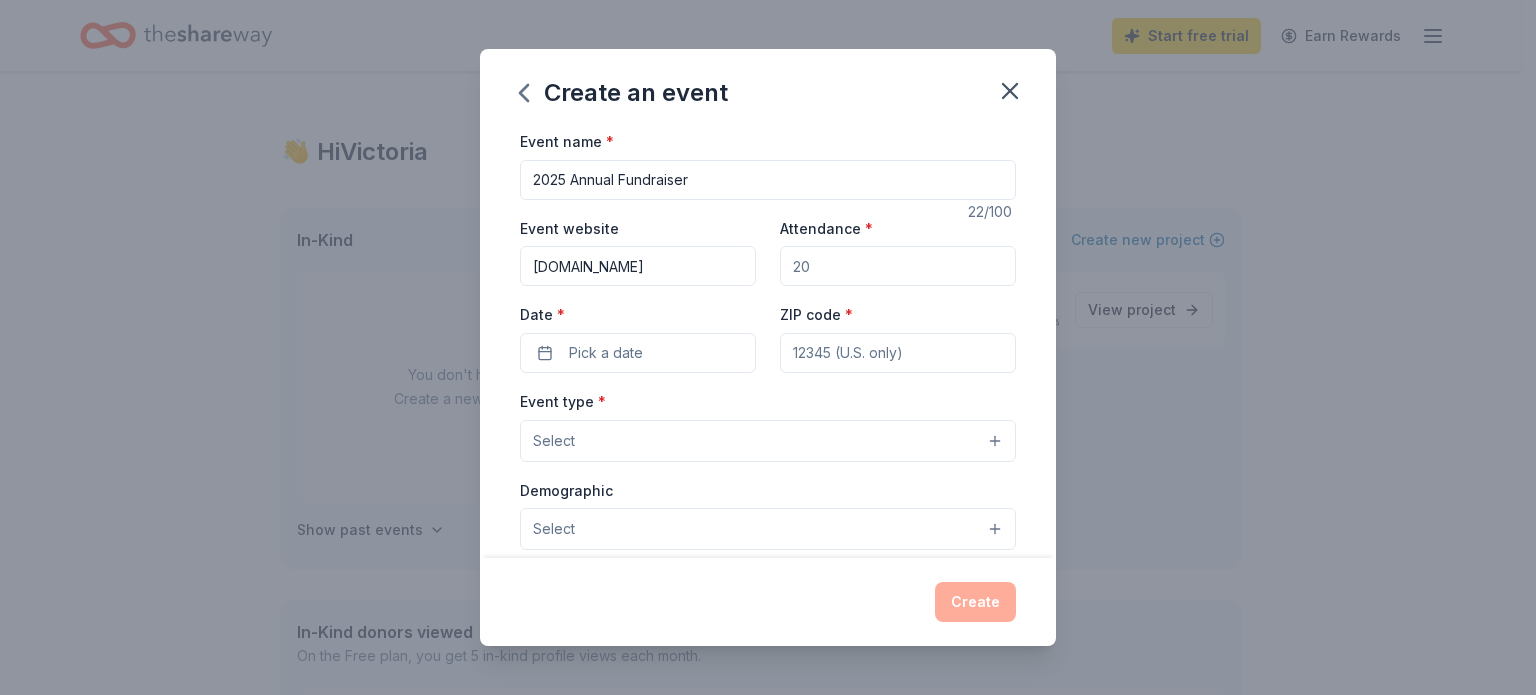 click on "Attendance *" at bounding box center (898, 266) 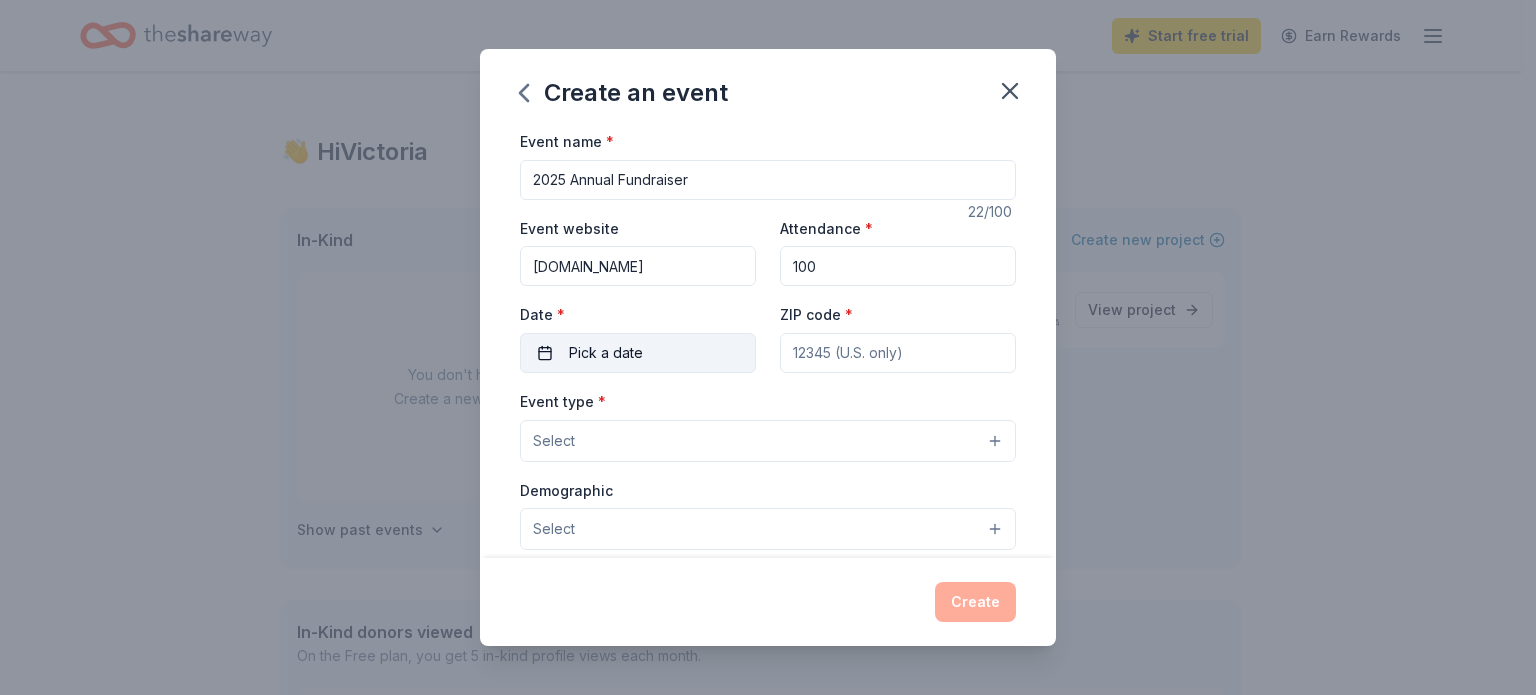 type on "100" 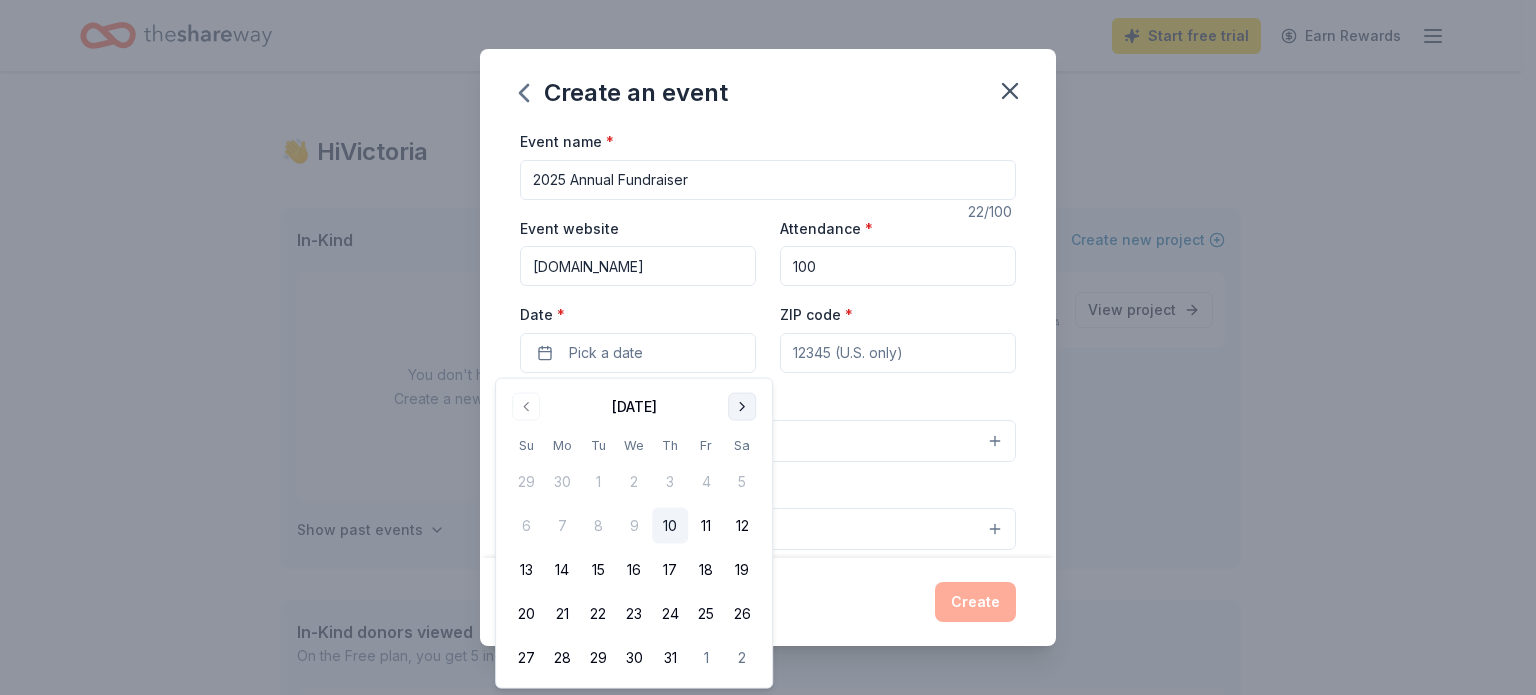 click at bounding box center [742, 407] 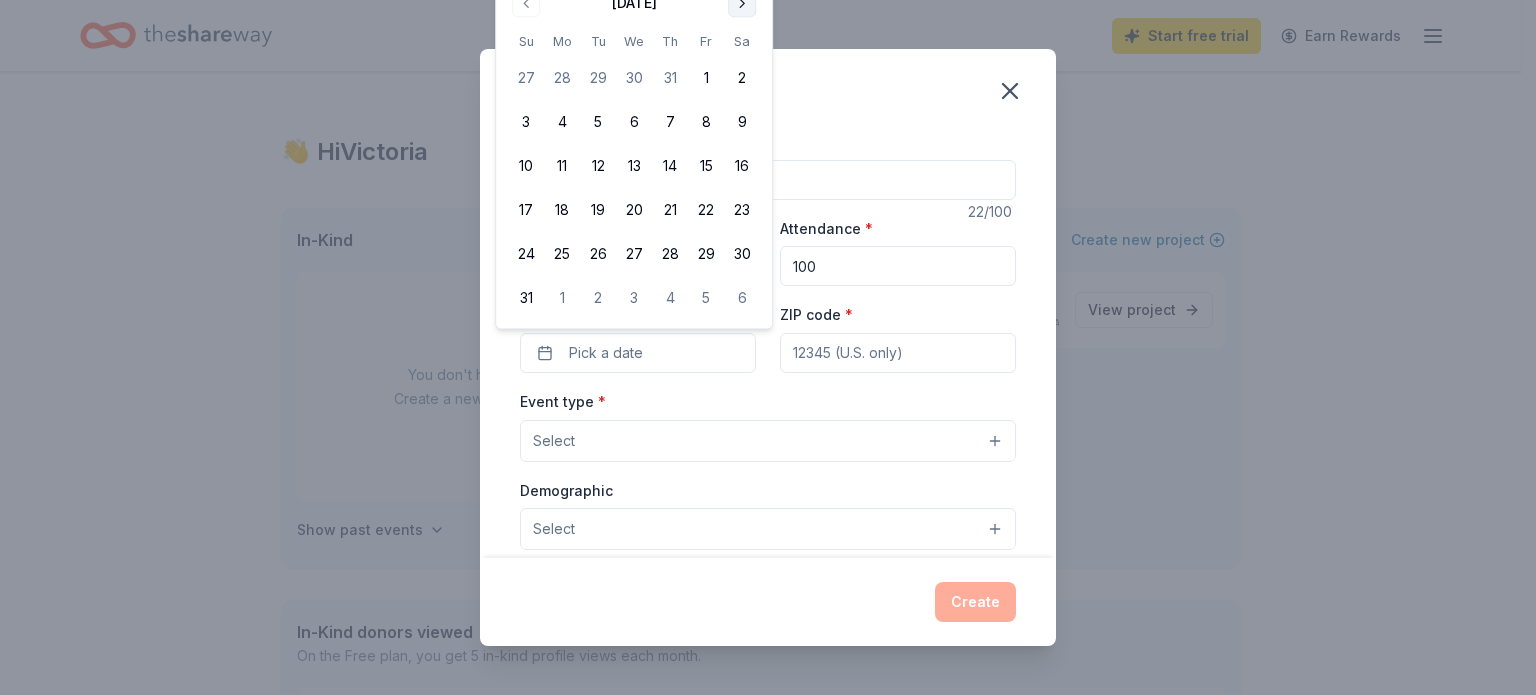 click on "Event type * Select" at bounding box center [768, 425] 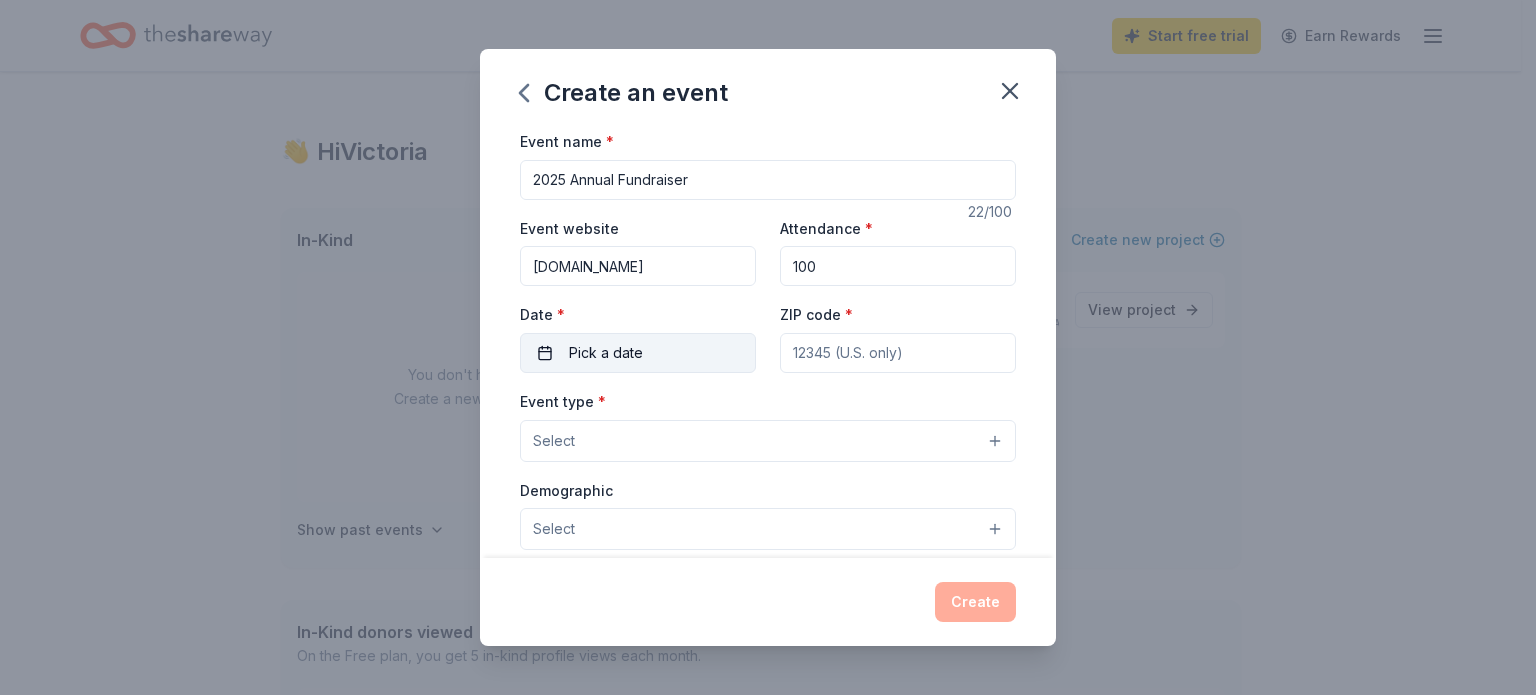 click on "Pick a date" at bounding box center [638, 353] 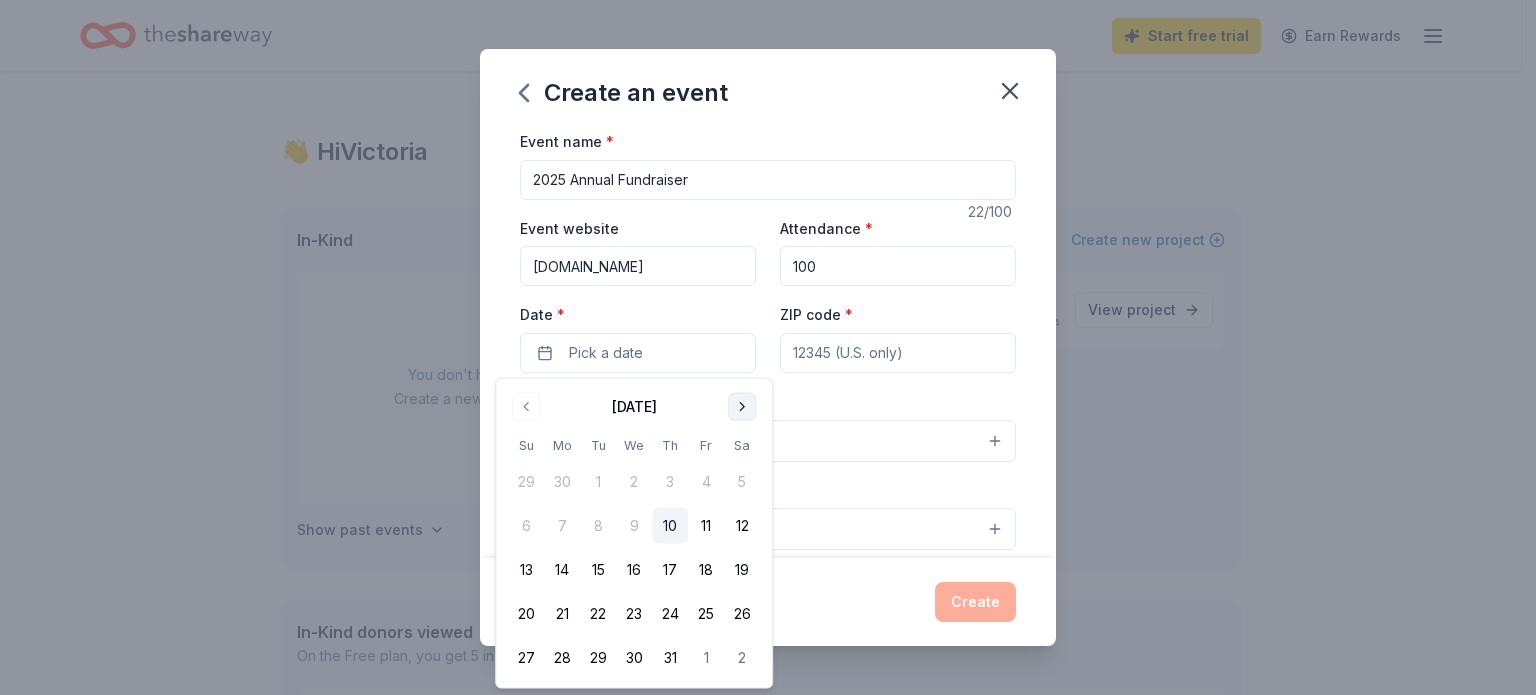 click at bounding box center (742, 407) 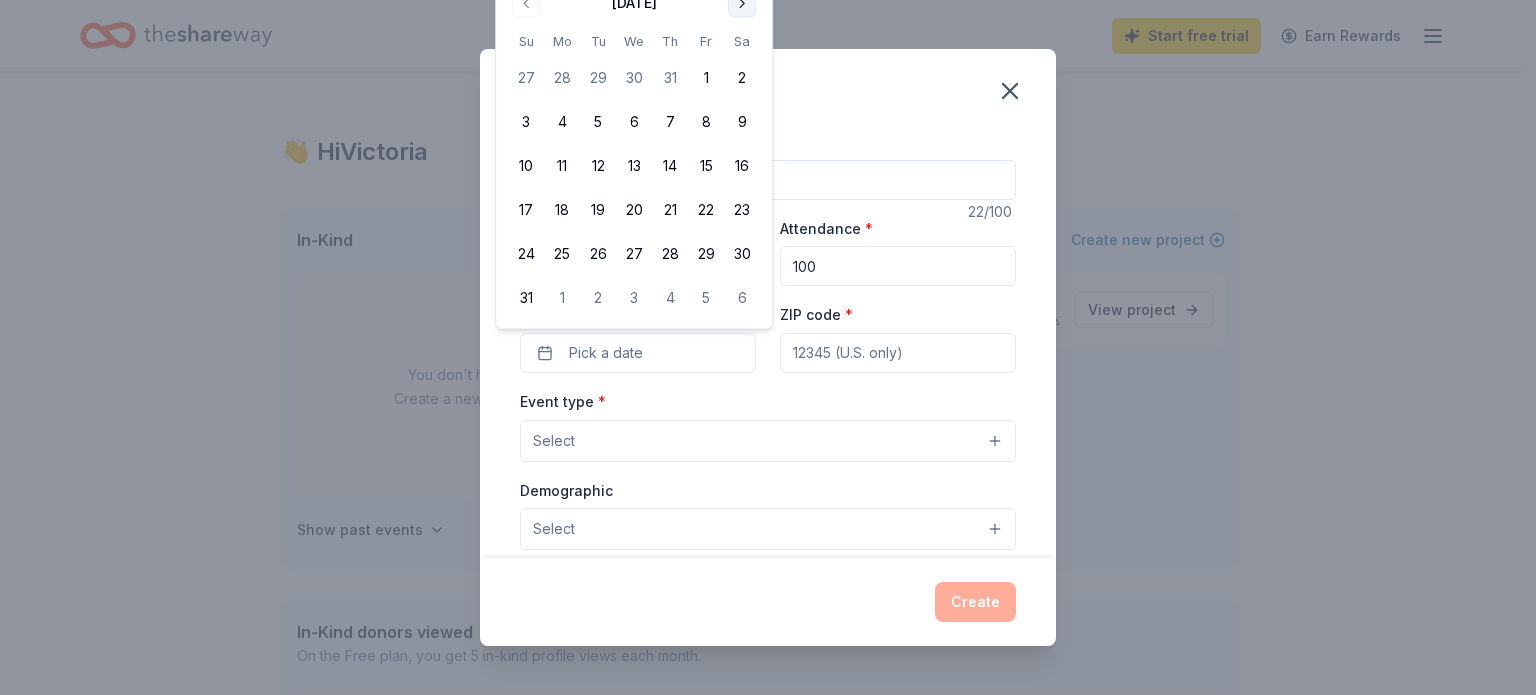 click at bounding box center [742, 3] 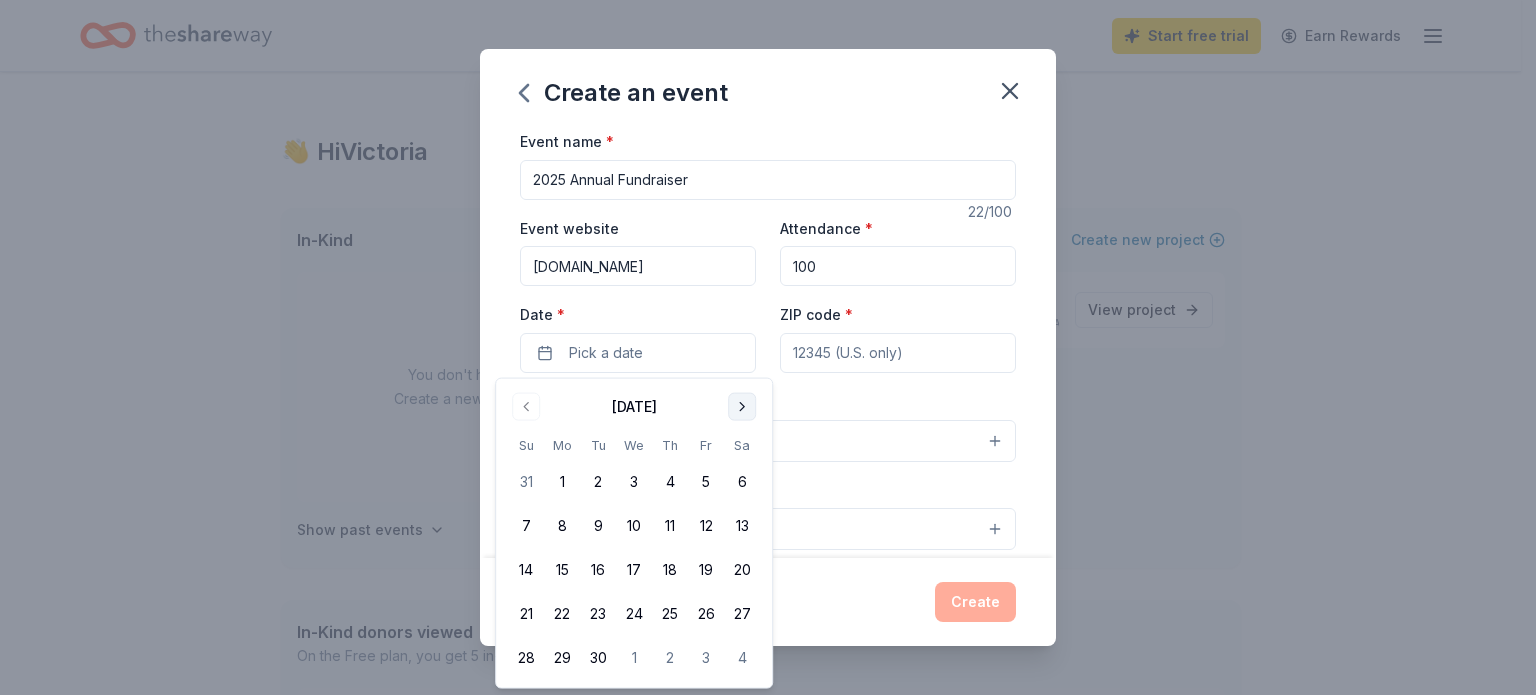 click at bounding box center (742, 407) 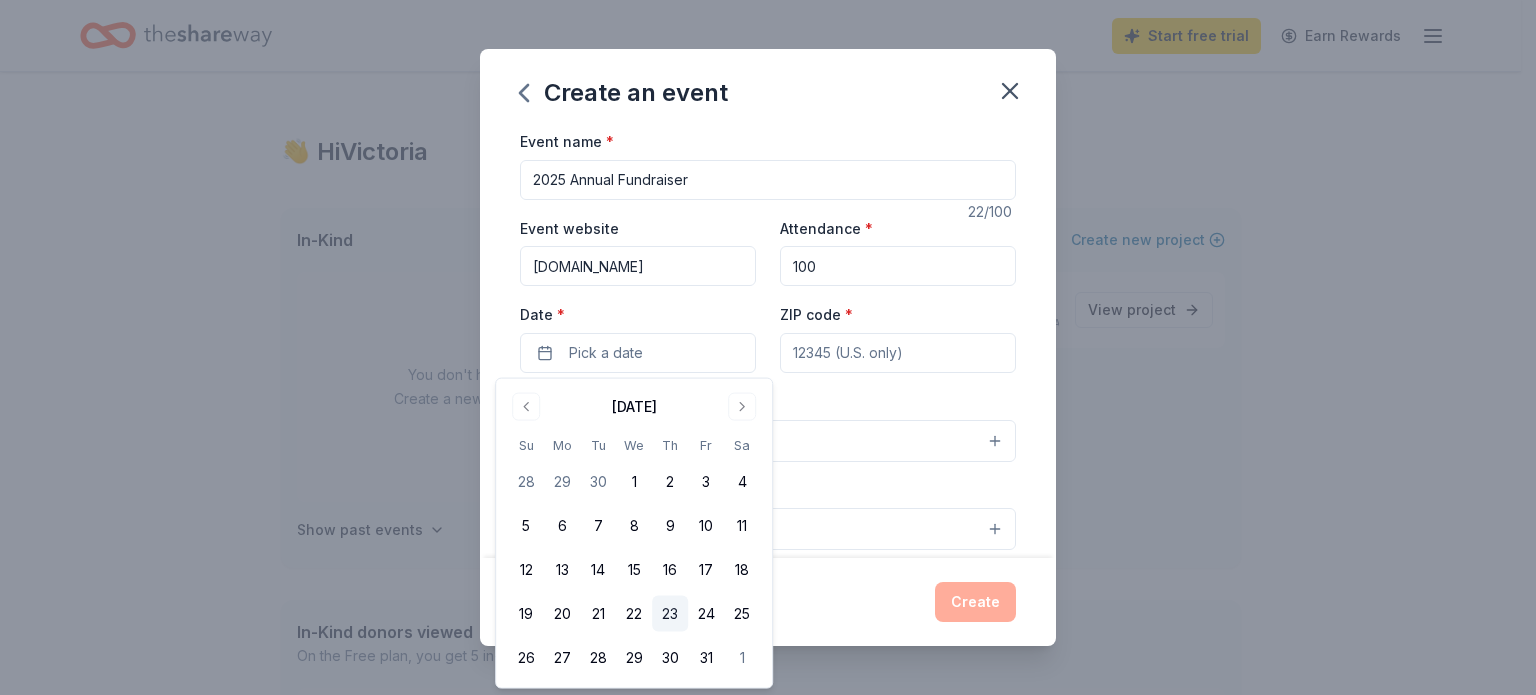 click on "23" at bounding box center [670, 614] 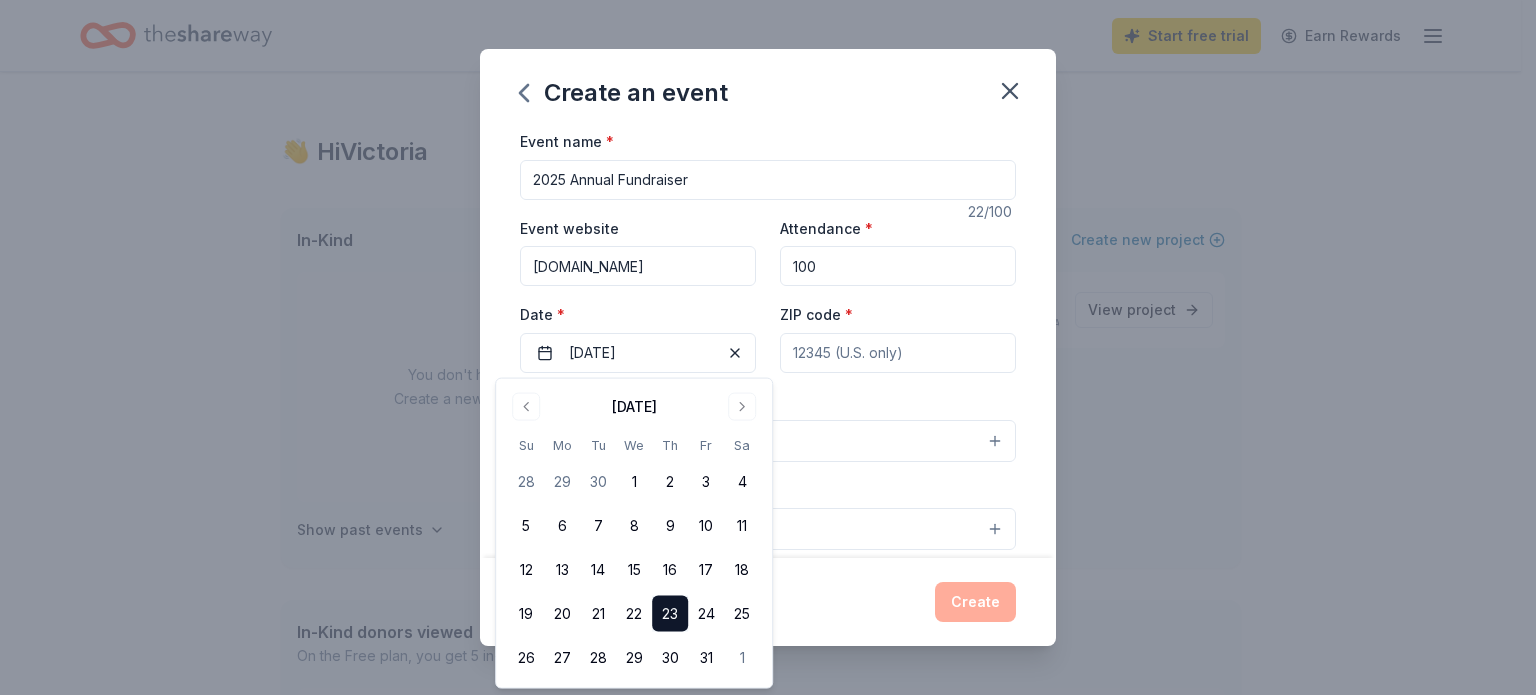 click on "ZIP code *" at bounding box center [898, 353] 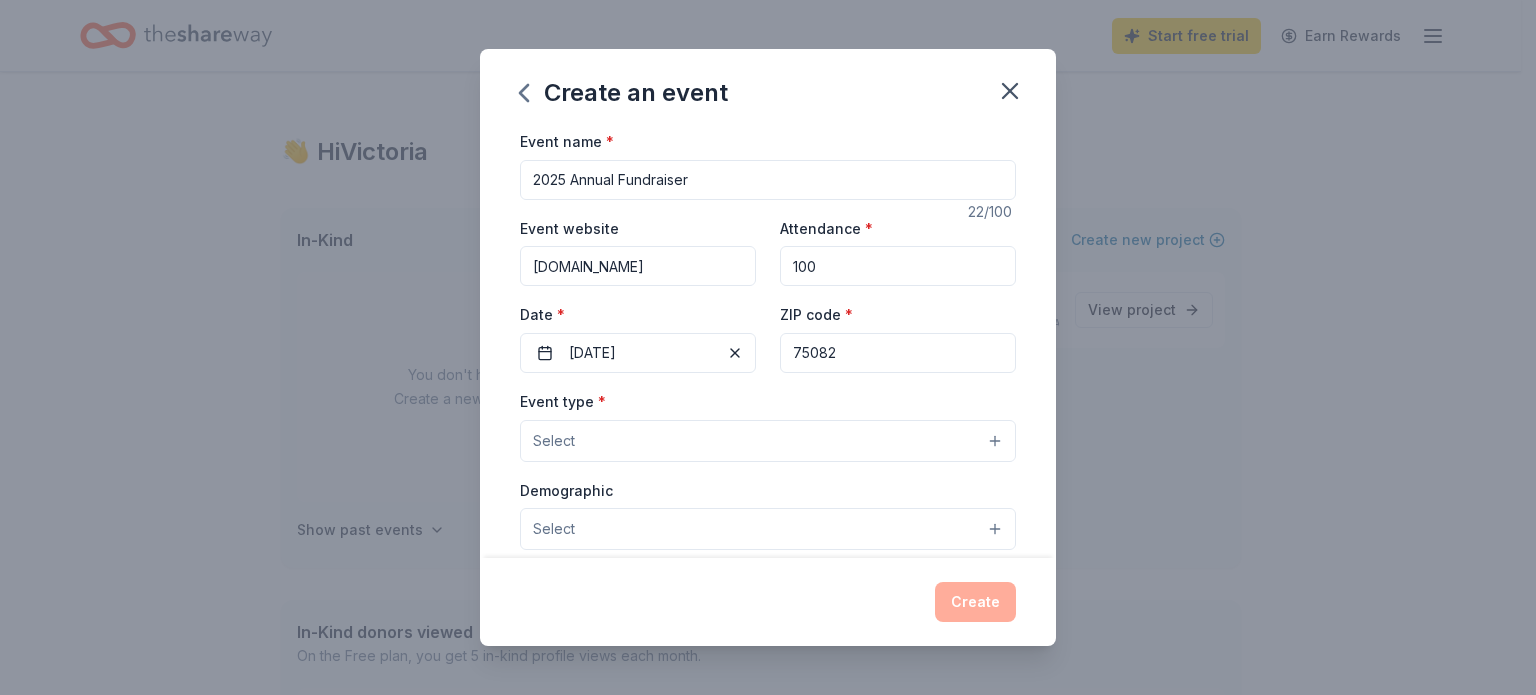 type on "75082" 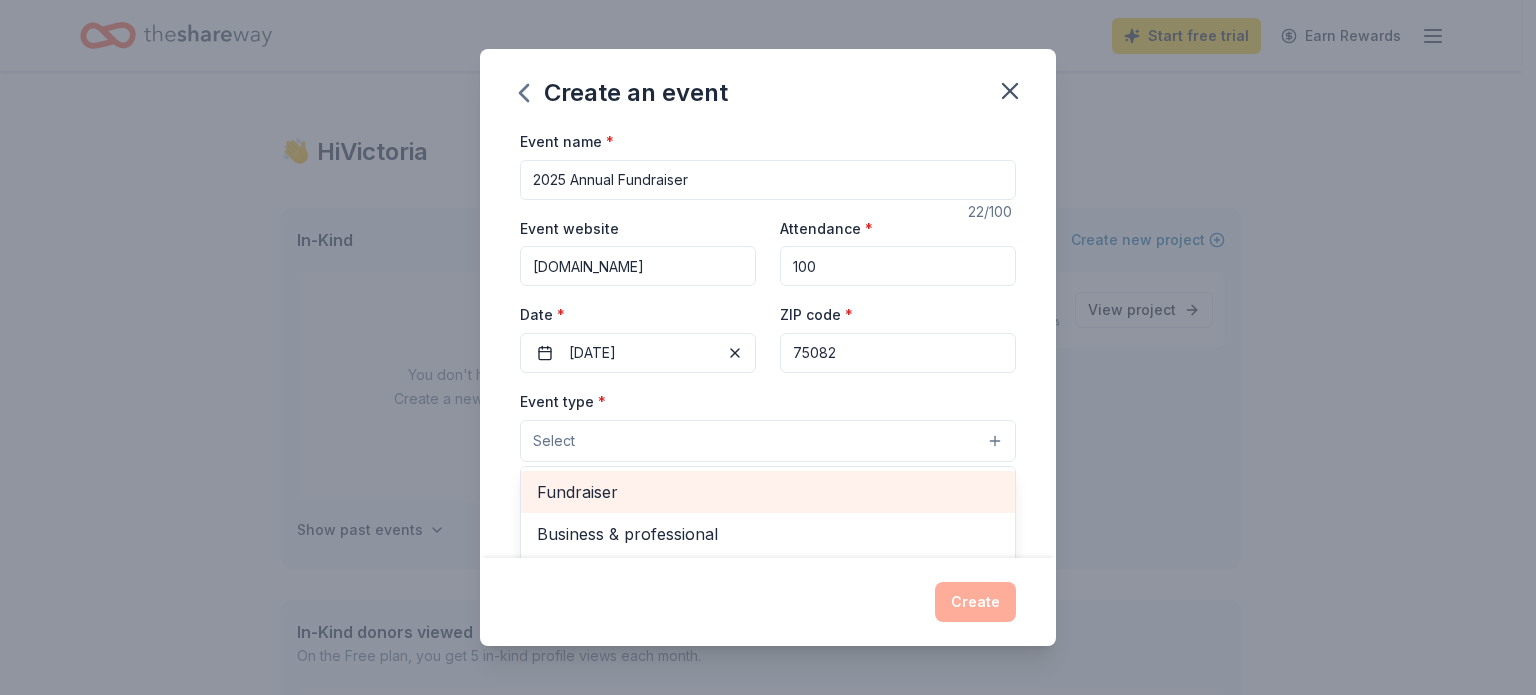 click on "Fundraiser" at bounding box center [768, 492] 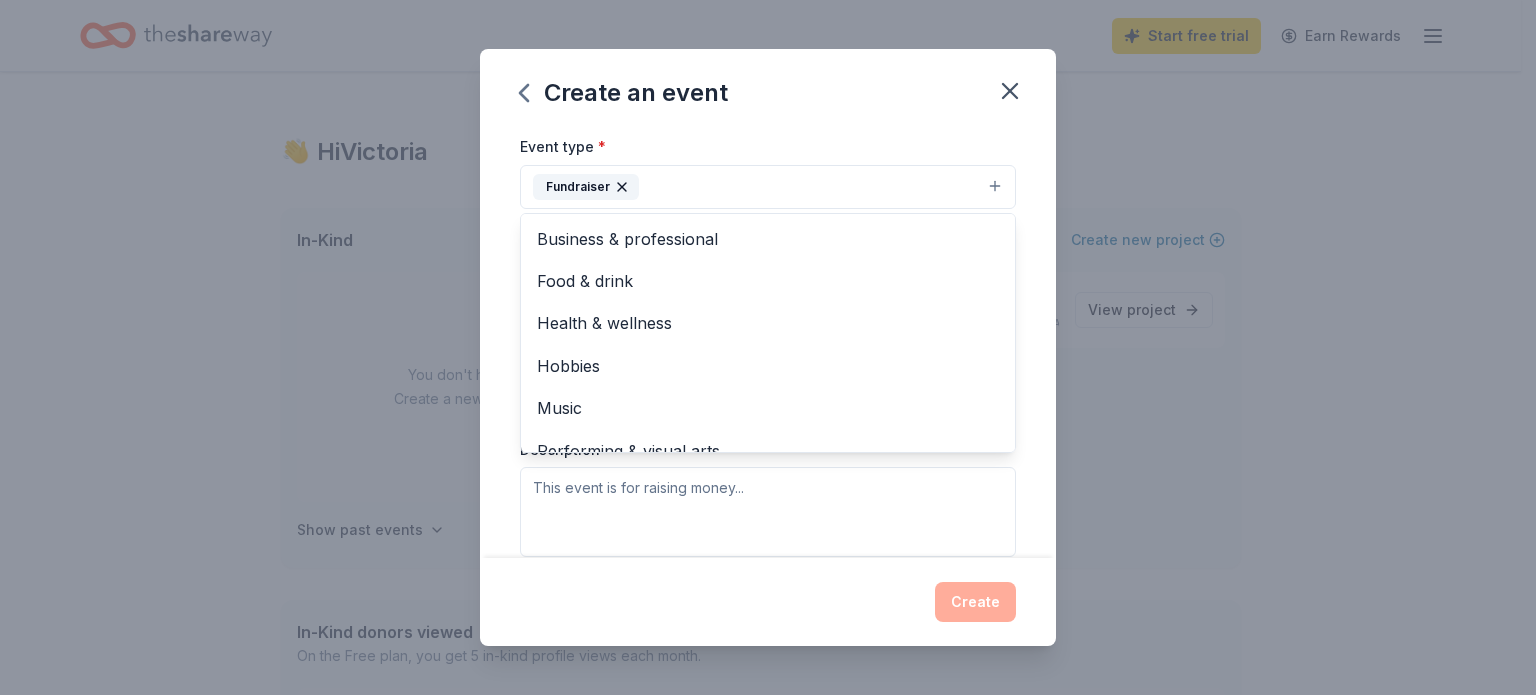 scroll, scrollTop: 256, scrollLeft: 0, axis: vertical 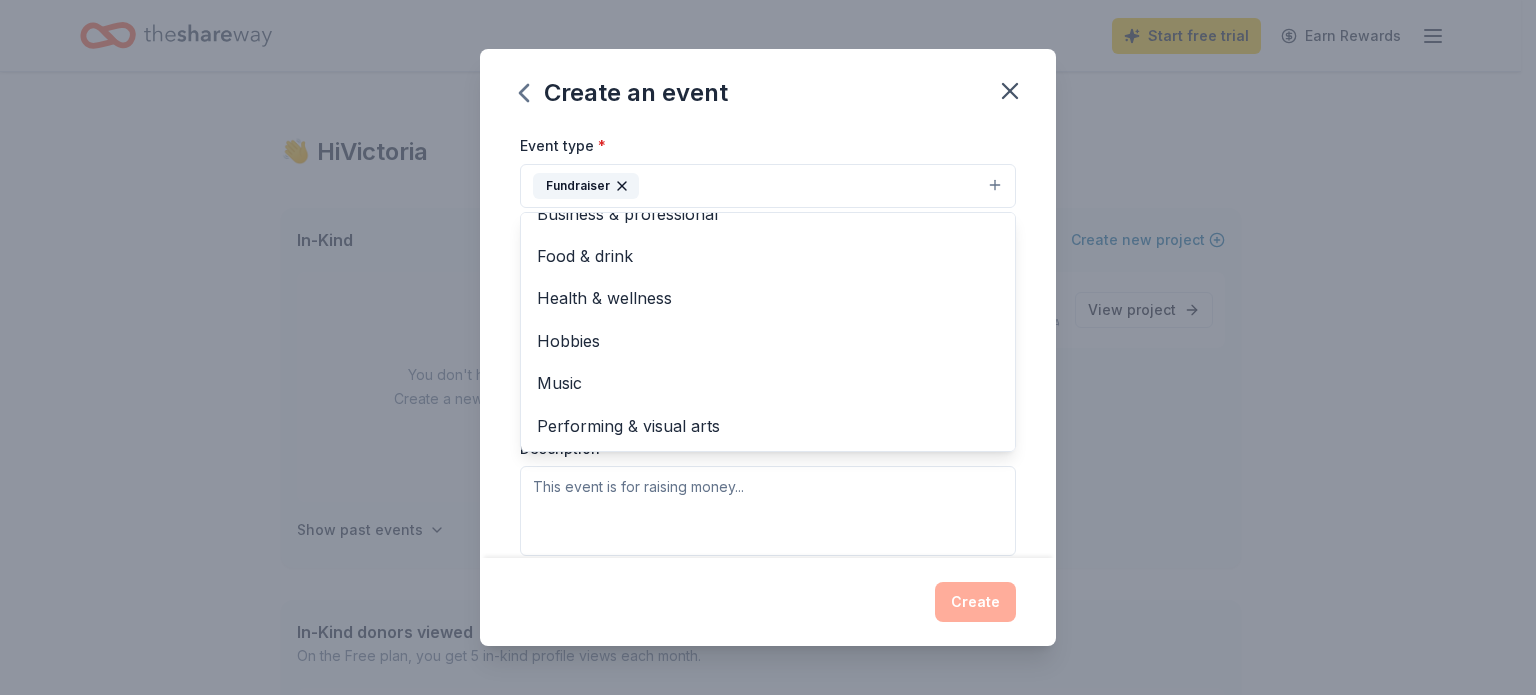 click on "Event name * 2025 Annual Fundraiser 22 /100 Event website www.kindheartsoutreachinc.org Attendance * 100 Date * 10/23/2025 ZIP code * 75082 Event type * Fundraiser Business & professional Food & drink Health & wellness Hobbies Music Performing & visual arts Demographic Select We use this information to help brands find events with their target demographic to sponsor their products. Mailing address Apt/unit Description What are you looking for? * Auction & raffle Meals Snacks Desserts Alcohol Beverages Send me reminders Email me reminders of donor application deadlines Recurring event" at bounding box center (768, 343) 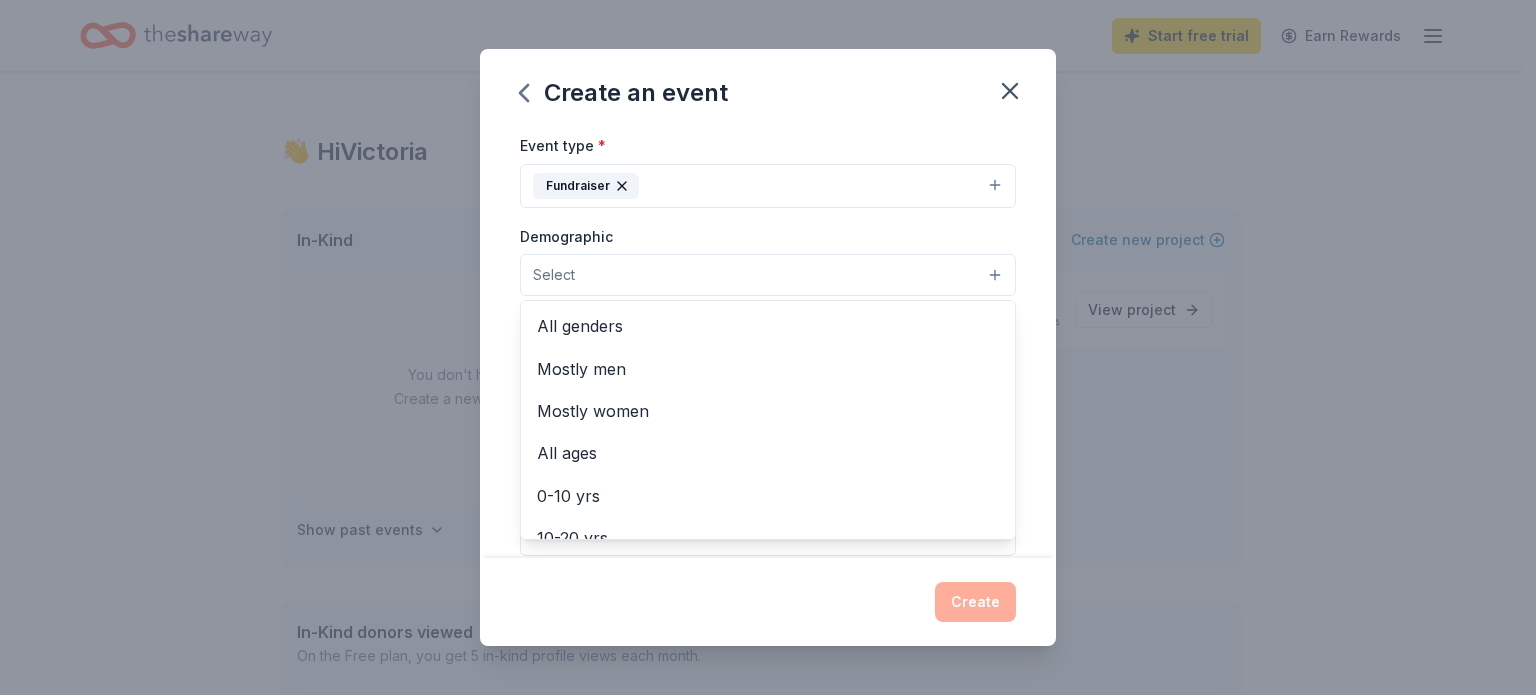 click on "Select" at bounding box center [768, 275] 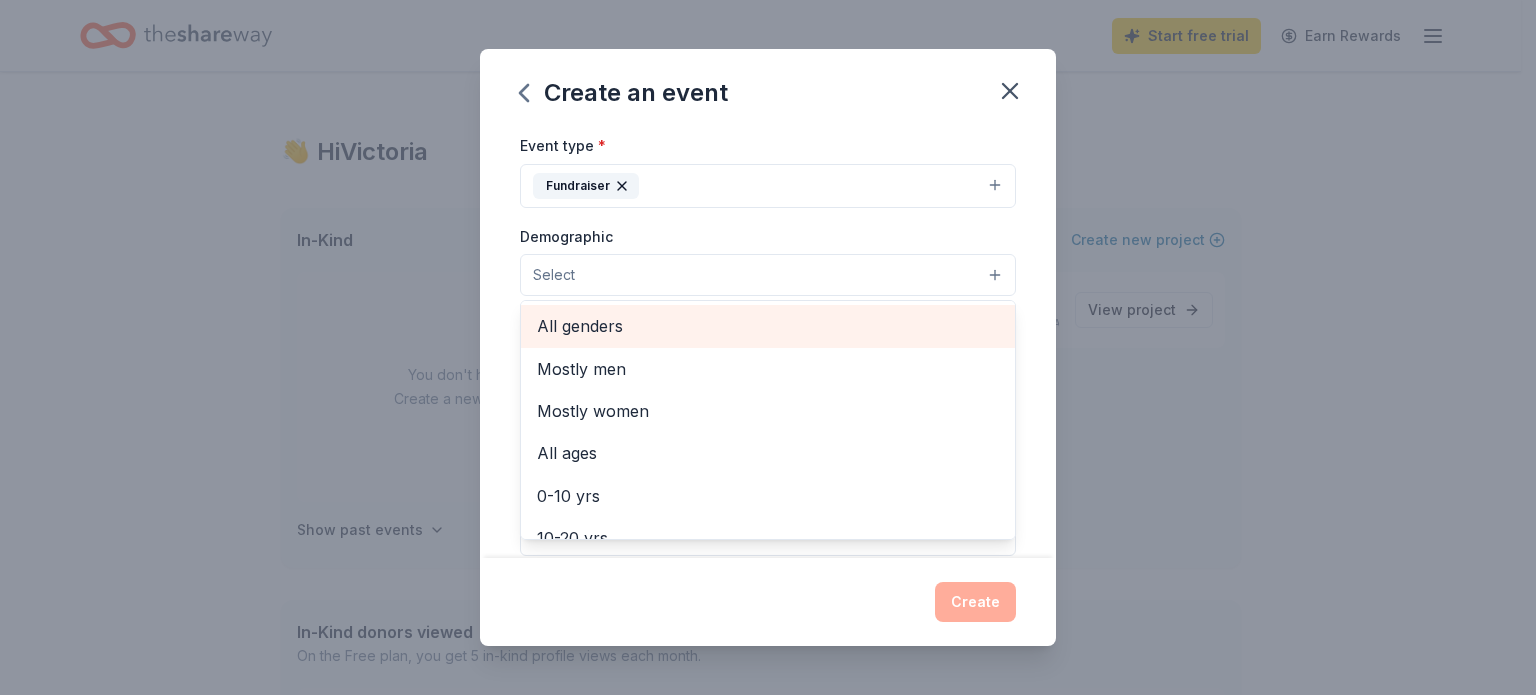 click on "All genders" at bounding box center (768, 326) 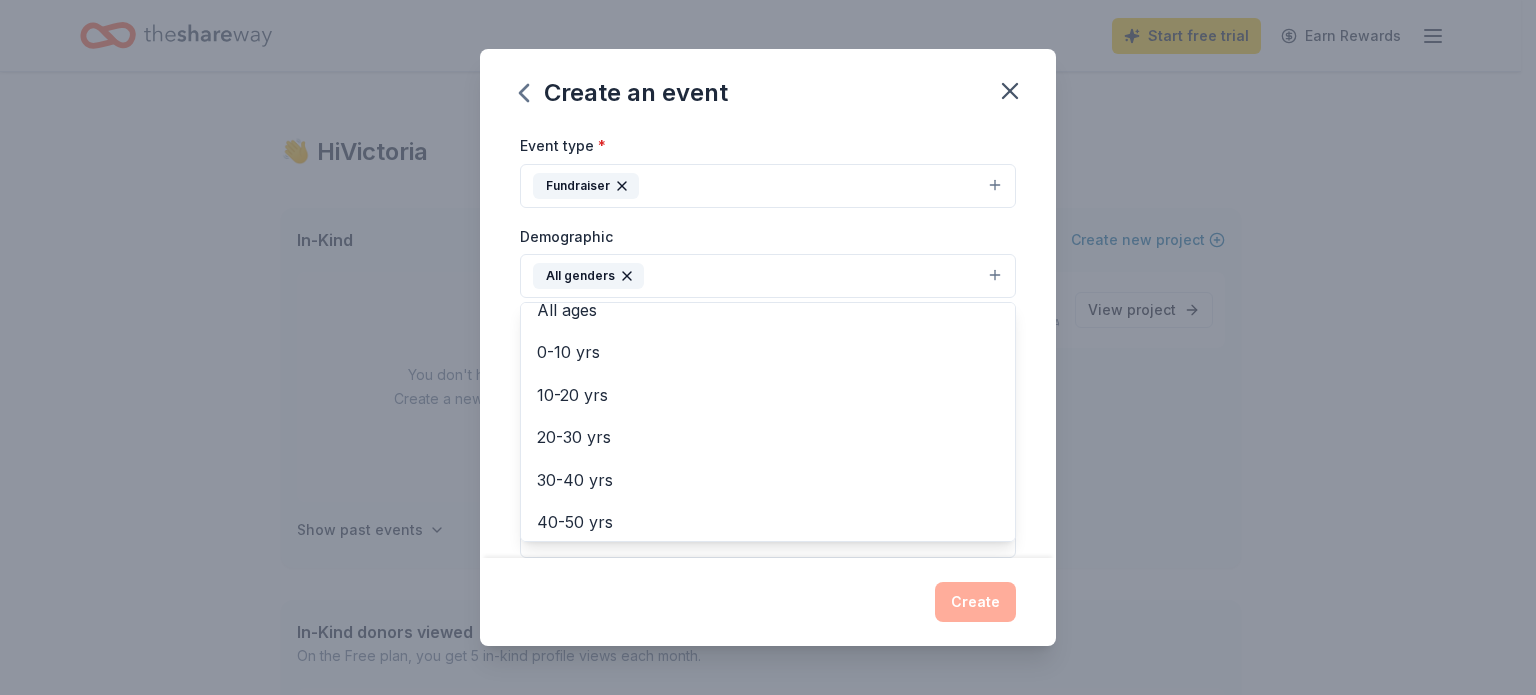 scroll, scrollTop: 208, scrollLeft: 0, axis: vertical 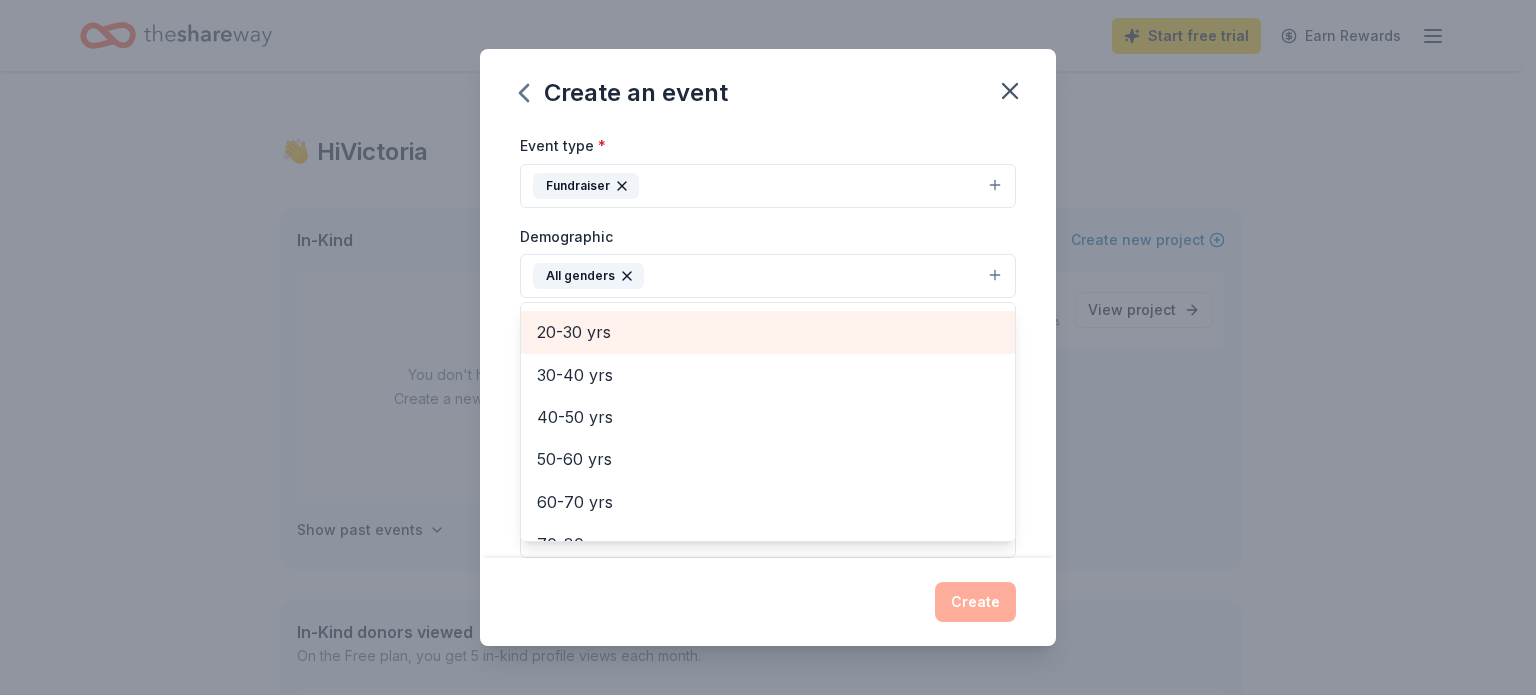 click on "20-30 yrs" at bounding box center (768, 332) 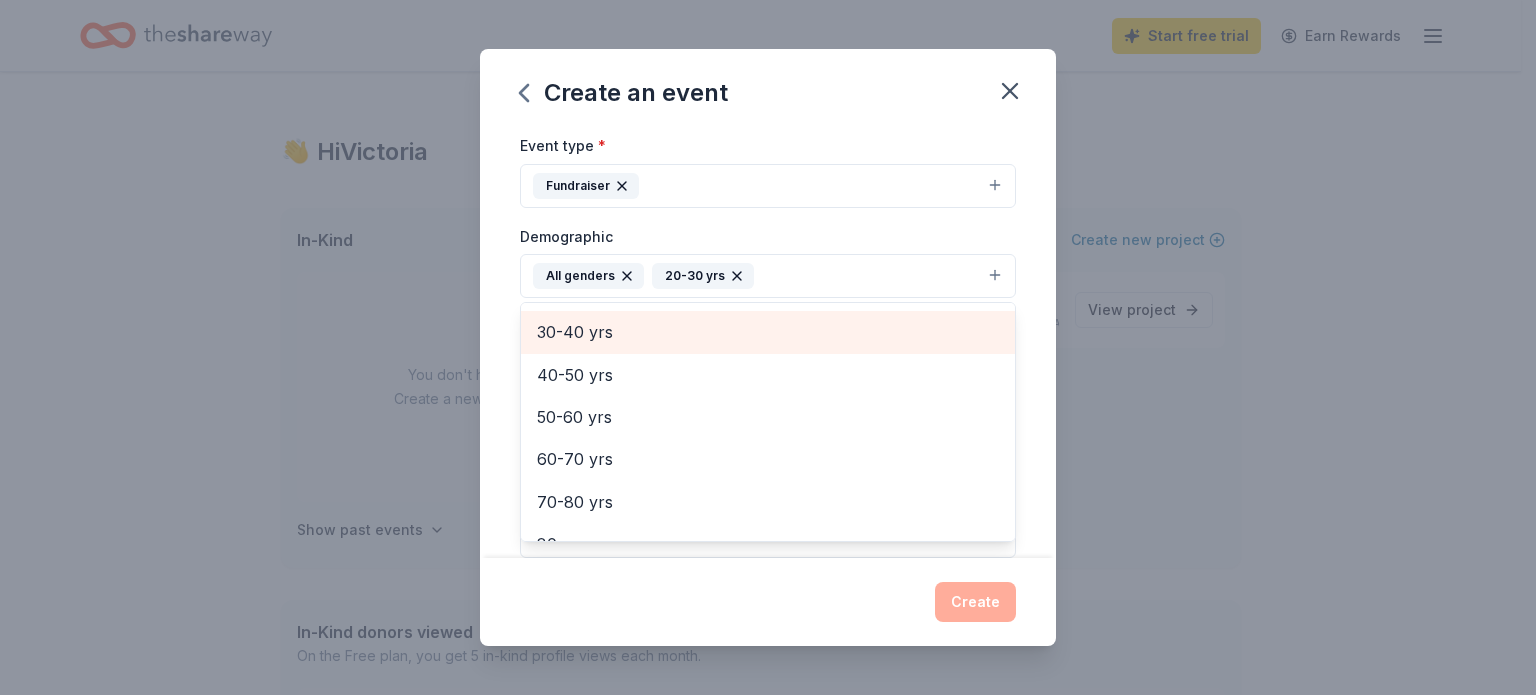 click on "30-40 yrs" at bounding box center (768, 332) 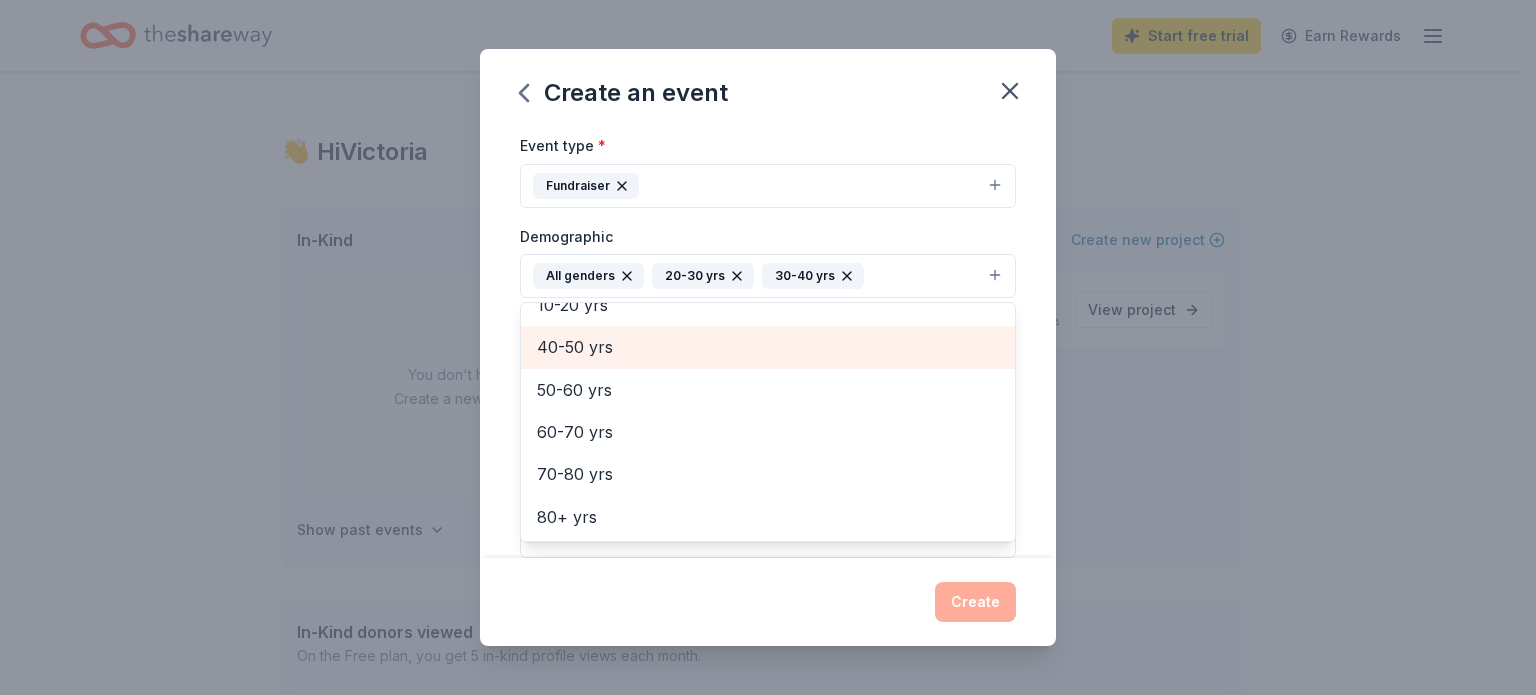 click on "40-50 yrs" at bounding box center [768, 347] 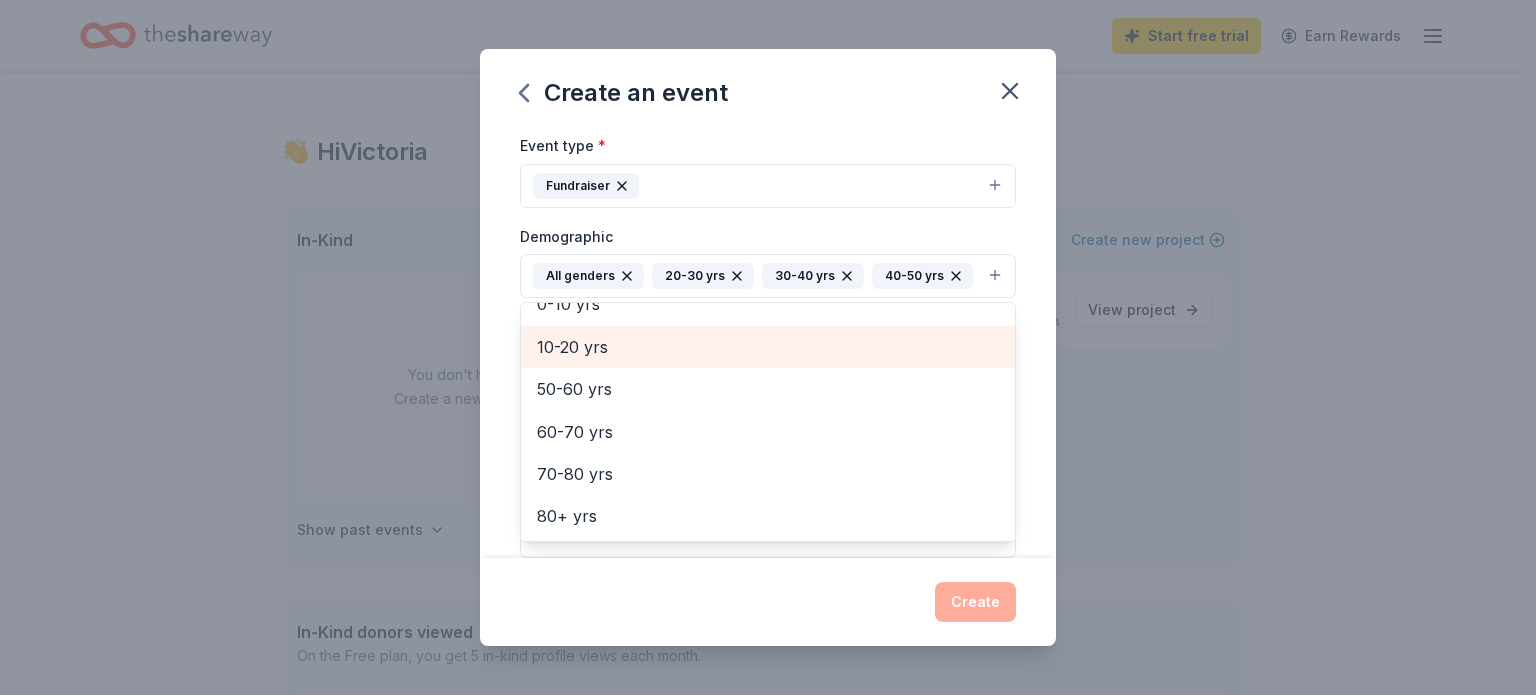 click on "10-20 yrs" at bounding box center (768, 347) 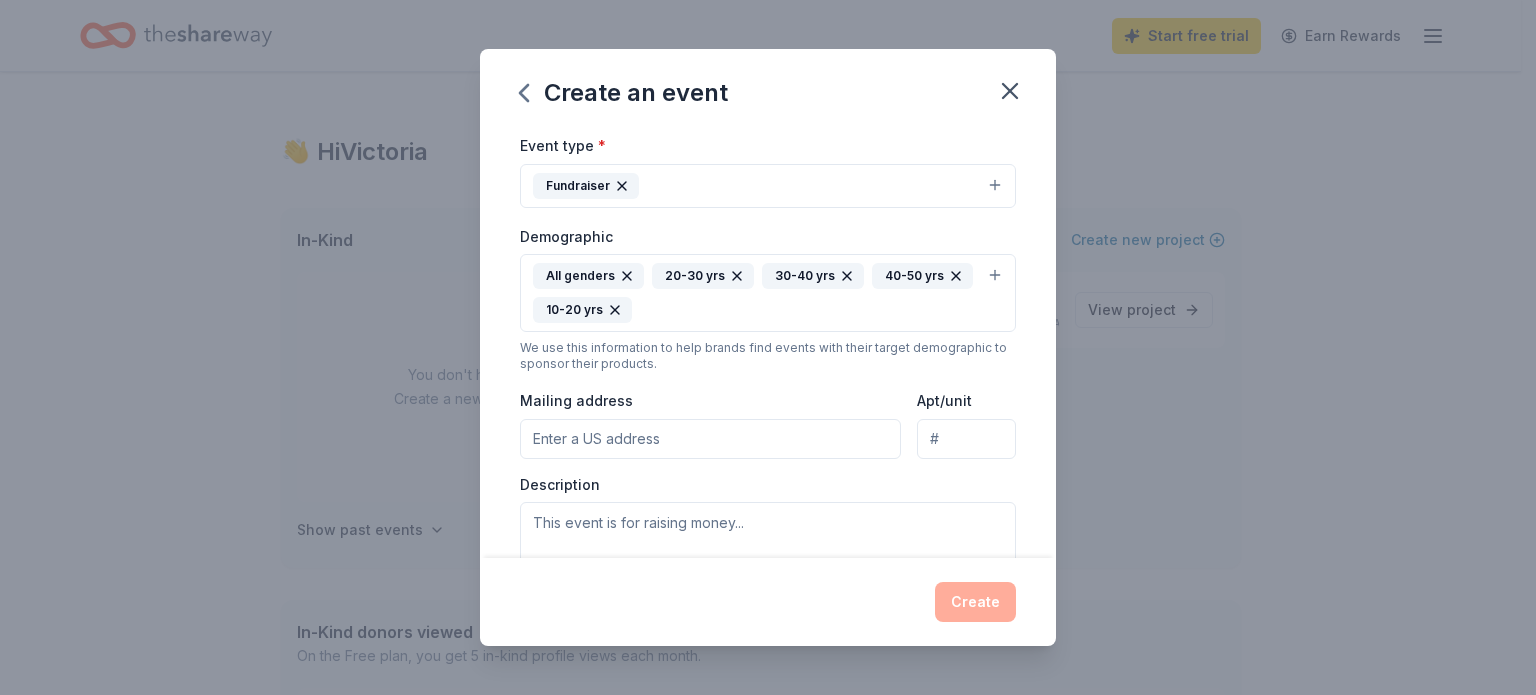 click 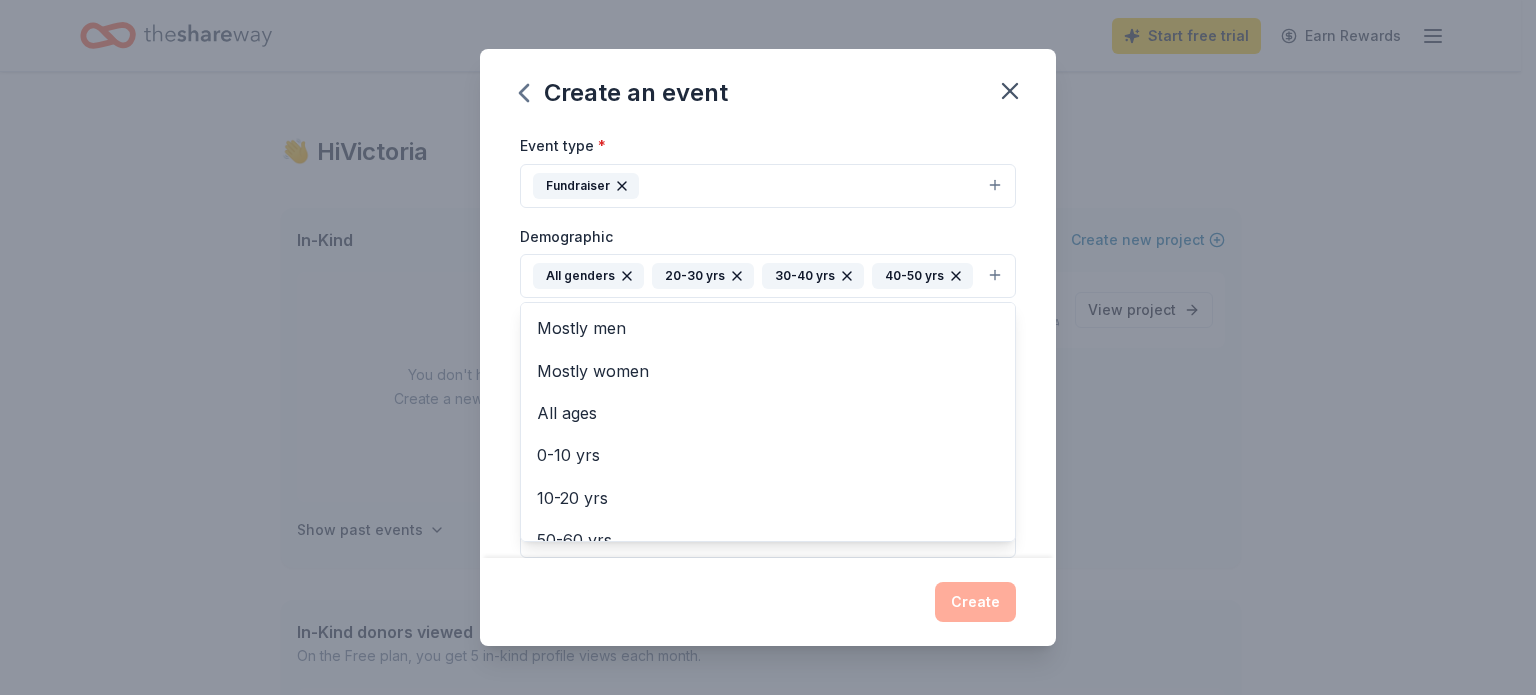 click on "All genders 20-30 yrs 30-40 yrs 40-50 yrs" at bounding box center [768, 276] 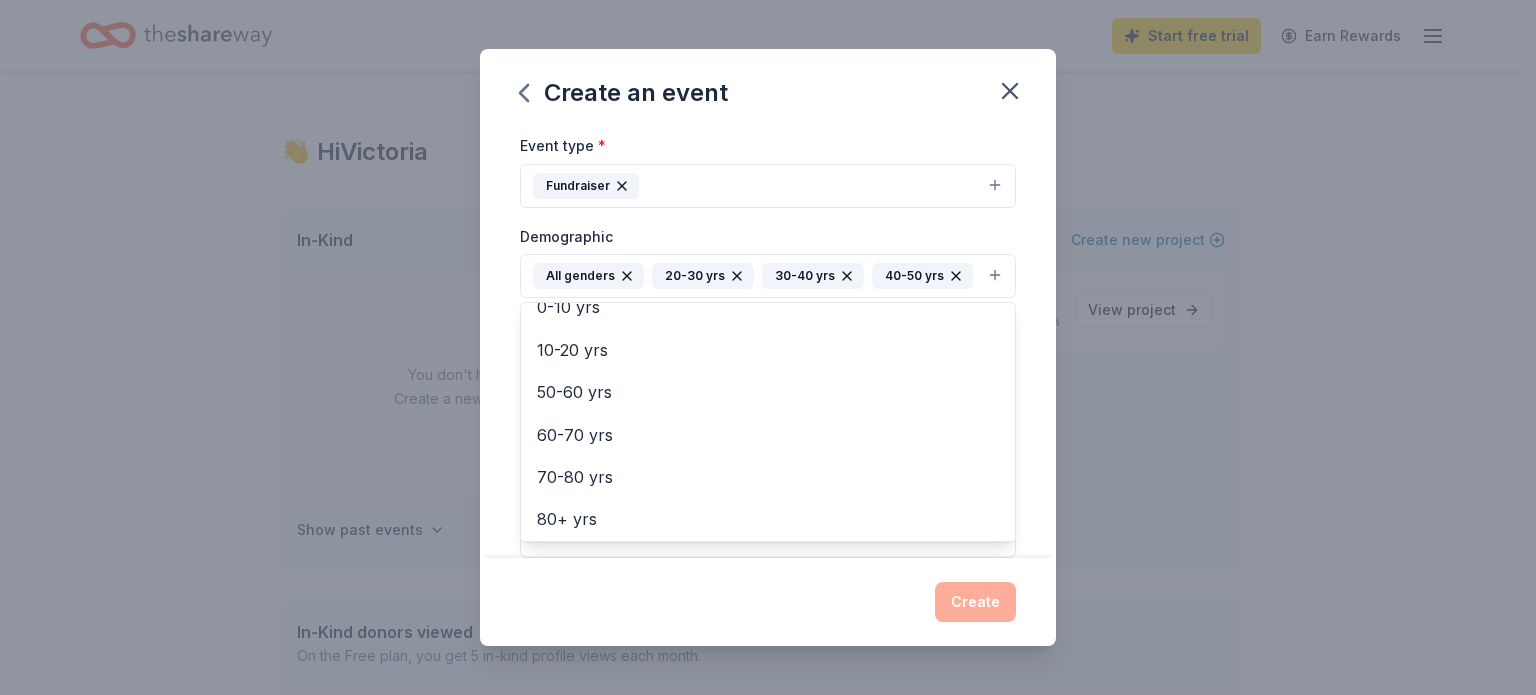 scroll, scrollTop: 151, scrollLeft: 0, axis: vertical 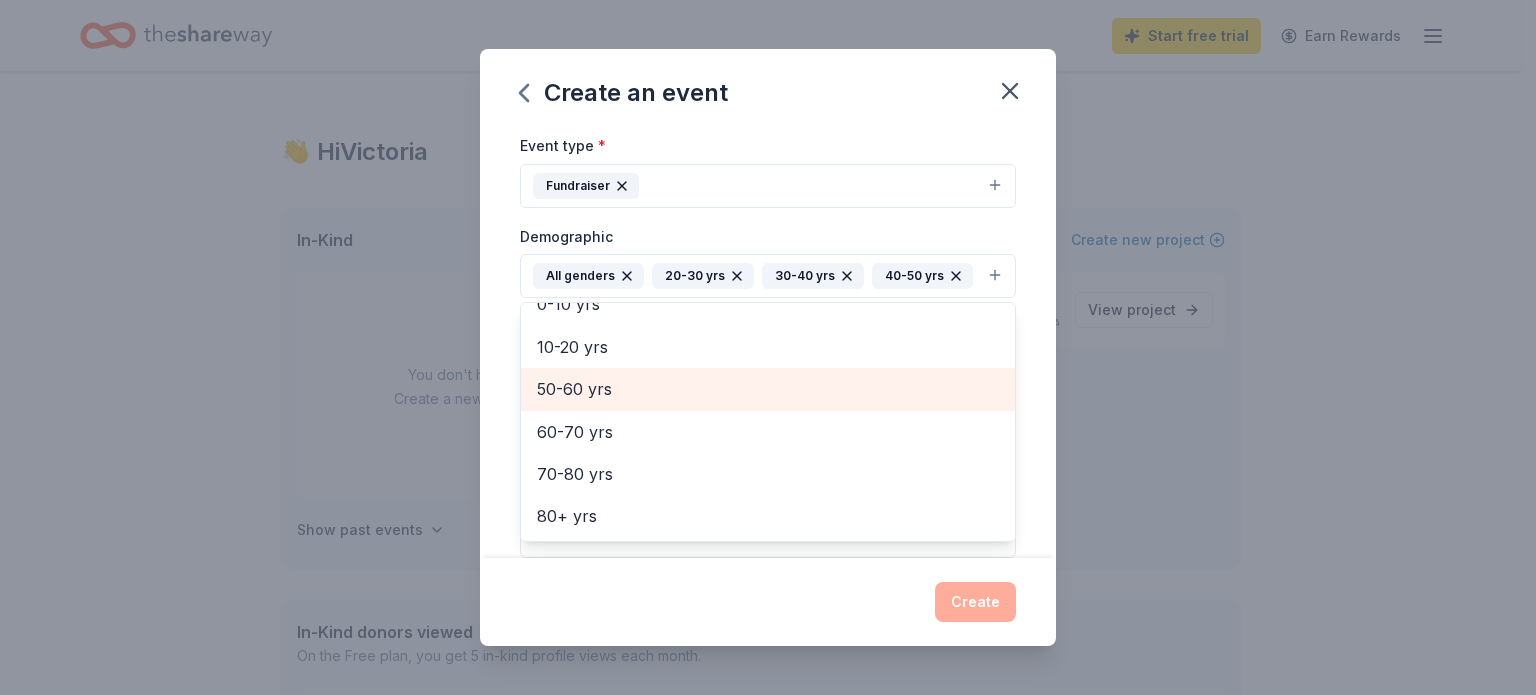 click on "50-60 yrs" at bounding box center (768, 389) 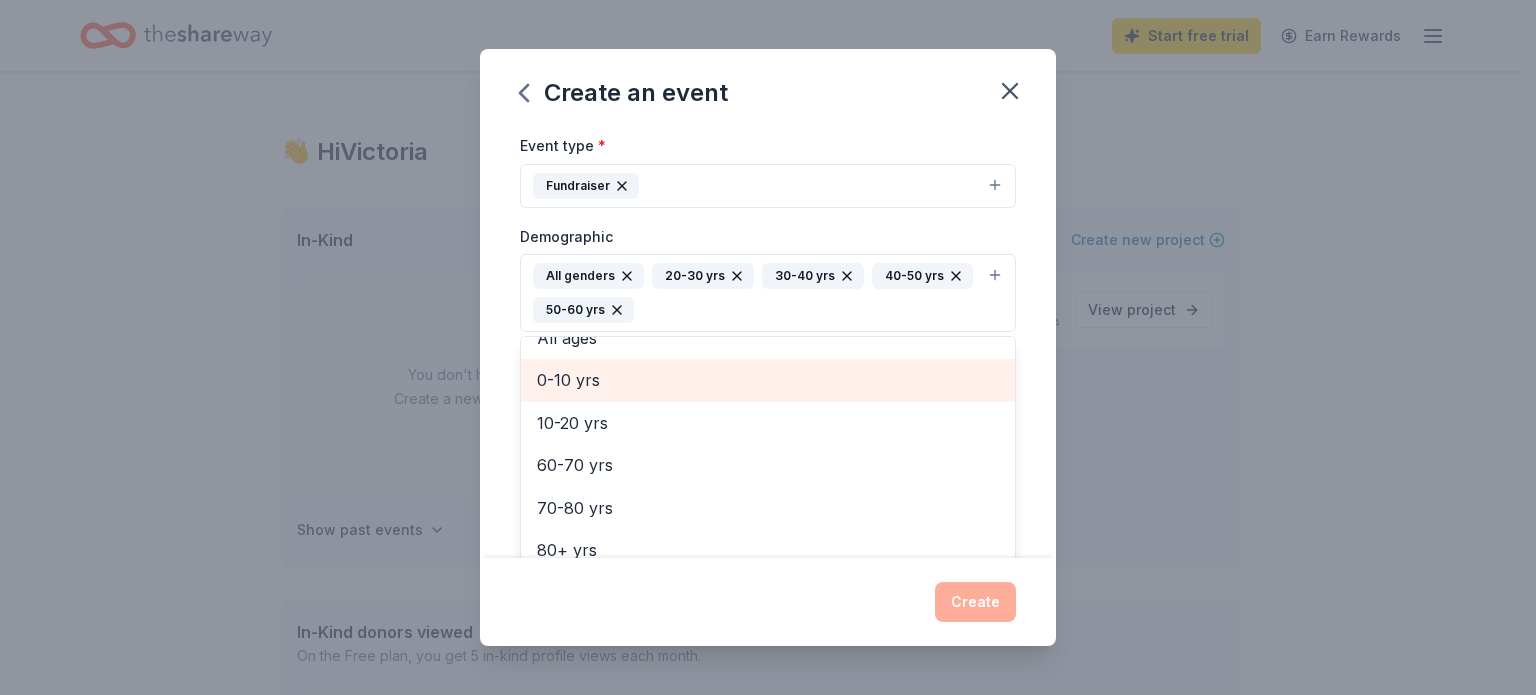 scroll, scrollTop: 108, scrollLeft: 0, axis: vertical 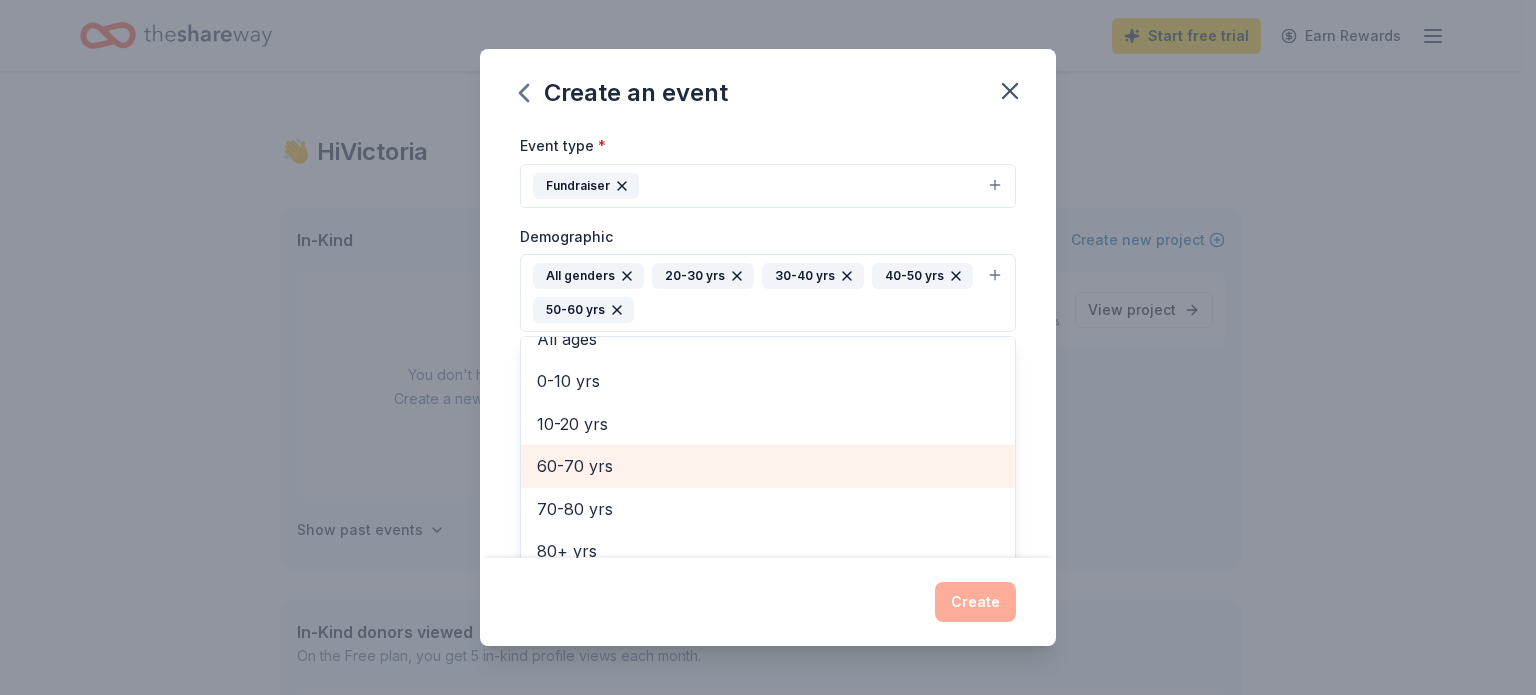 click on "60-70 yrs" at bounding box center (768, 466) 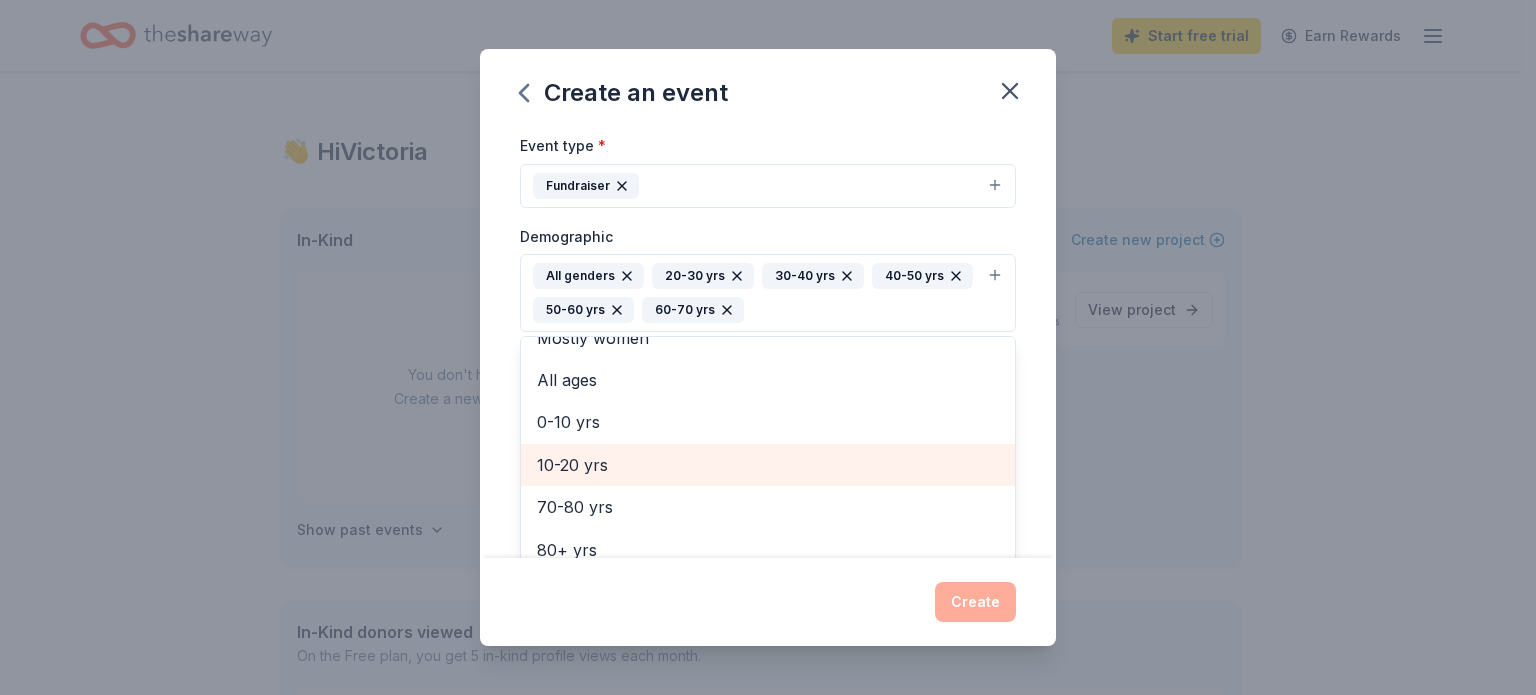 scroll, scrollTop: 66, scrollLeft: 0, axis: vertical 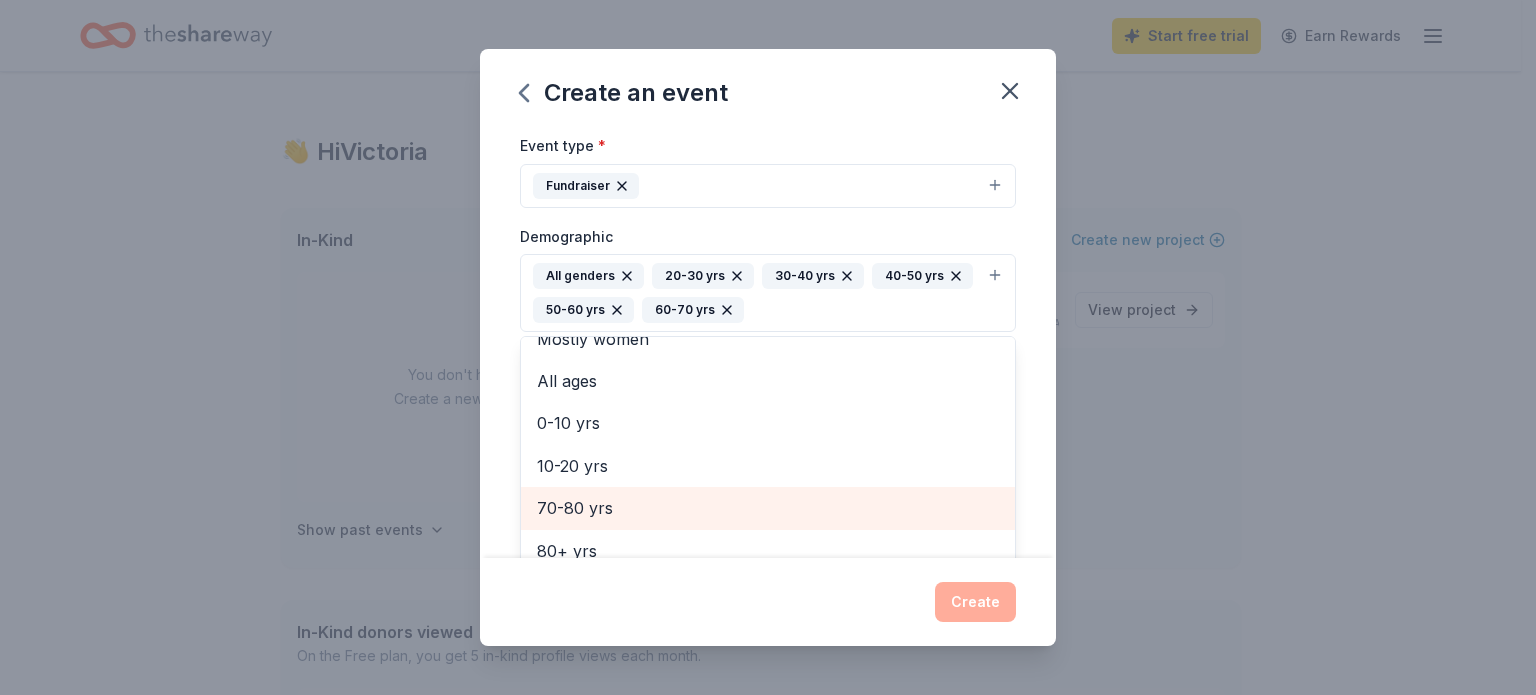click on "70-80 yrs" at bounding box center [768, 508] 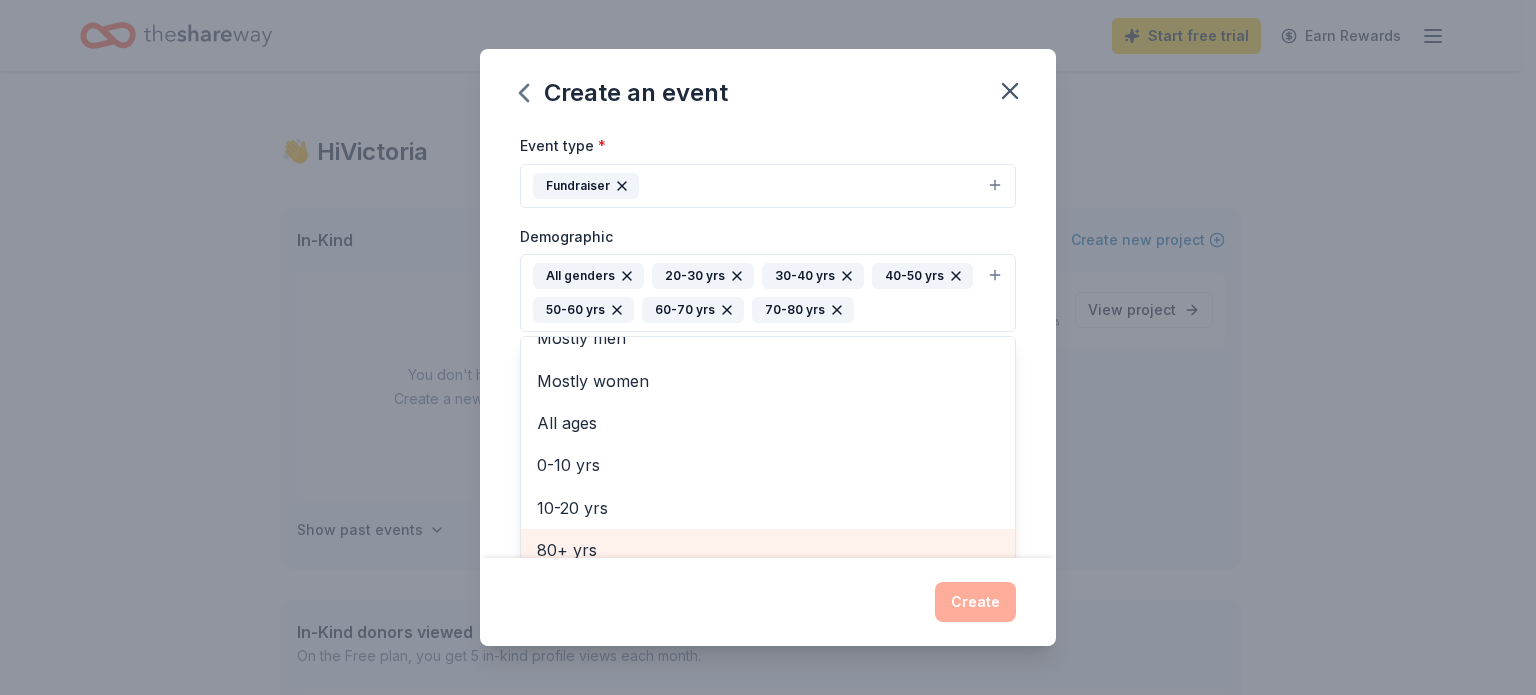 scroll, scrollTop: 268, scrollLeft: 0, axis: vertical 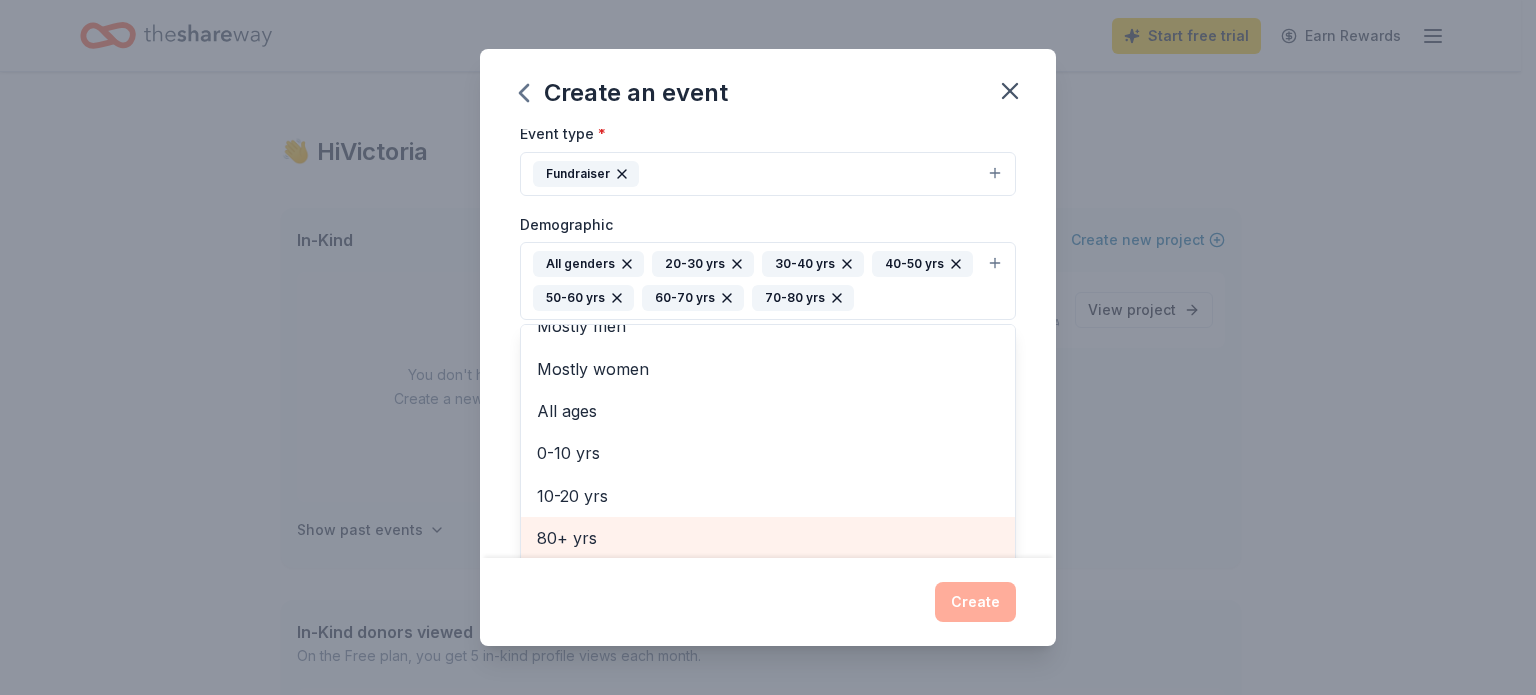 click on "80+ yrs" at bounding box center (768, 538) 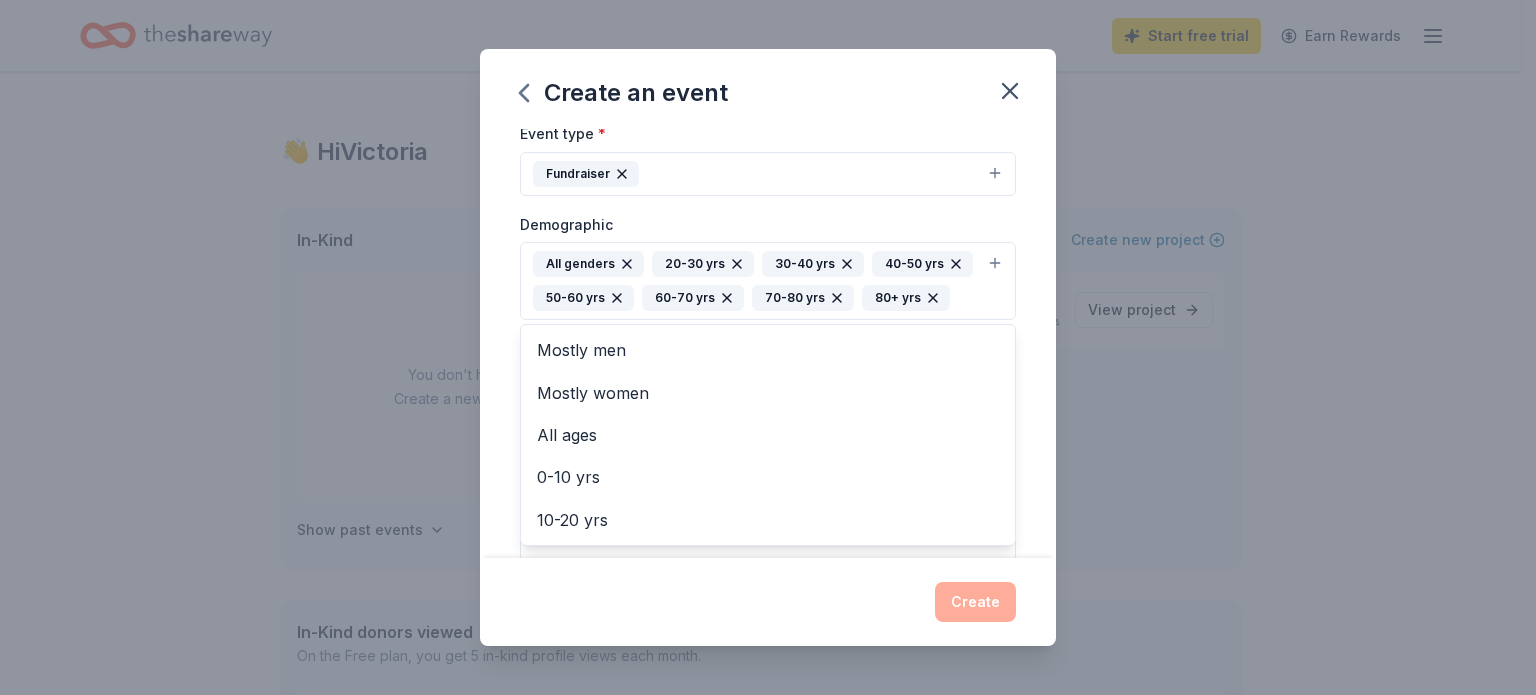 scroll, scrollTop: 0, scrollLeft: 0, axis: both 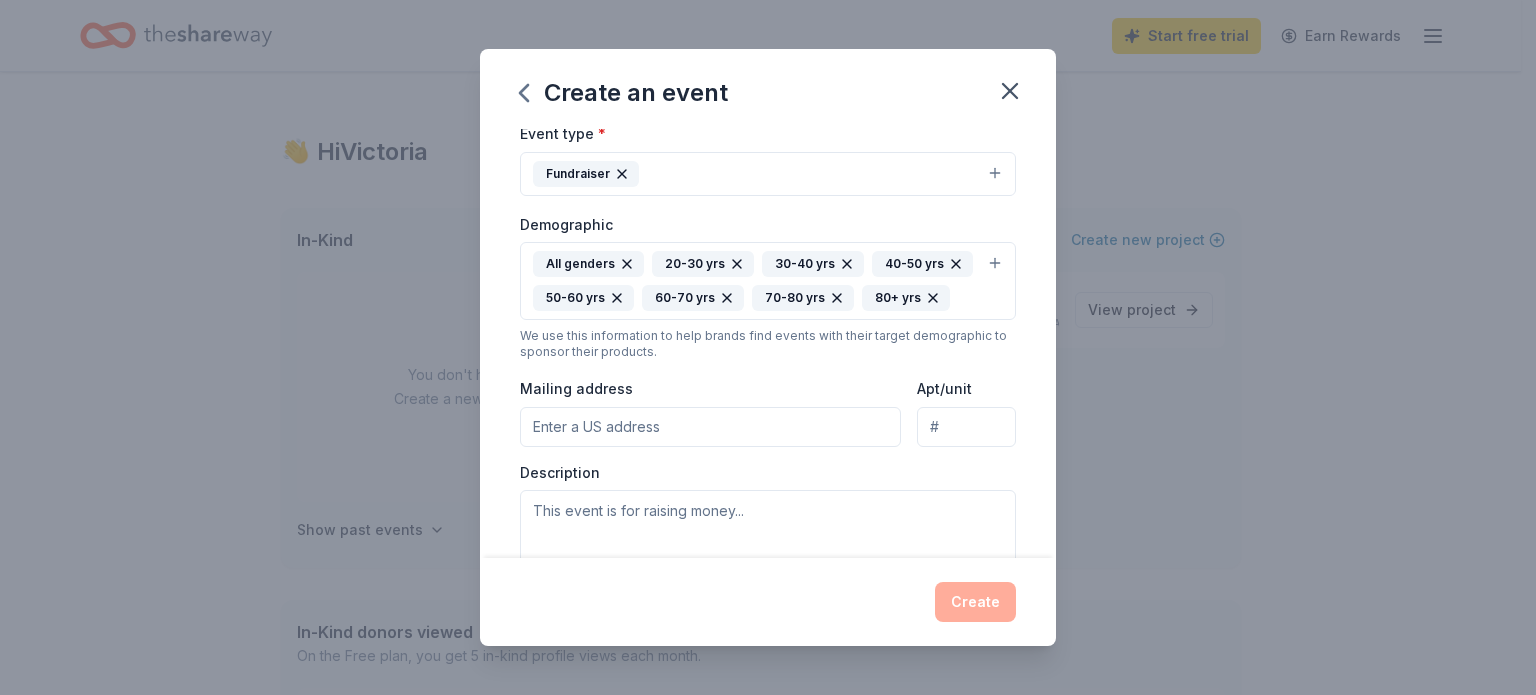 click on "Event name * 2025 Annual Fundraiser 22 /100 Event website www.kindheartsoutreachinc.org Attendance * 100 Date * 10/23/2025 ZIP code * 75082 Event type * Fundraiser Demographic All genders 20-30 yrs 30-40 yrs 40-50 yrs 50-60 yrs 60-70 yrs 70-80 yrs 80+ yrs We use this information to help brands find events with their target demographic to sponsor their products. Mailing address Apt/unit Description What are you looking for? * Auction & raffle Meals Snacks Desserts Alcohol Beverages Send me reminders Email me reminders of donor application deadlines Recurring event" at bounding box center (768, 343) 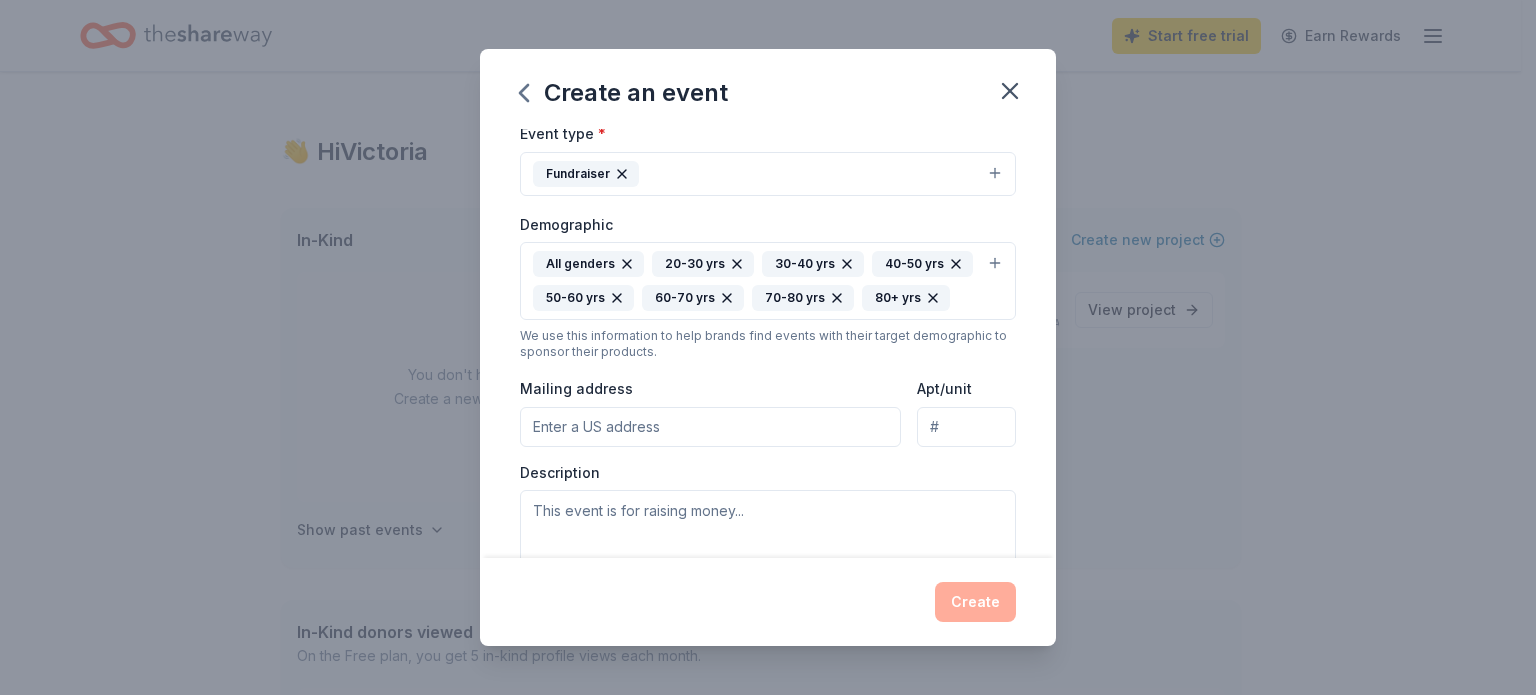 type on "3526 LAKEVIEW PKWY" 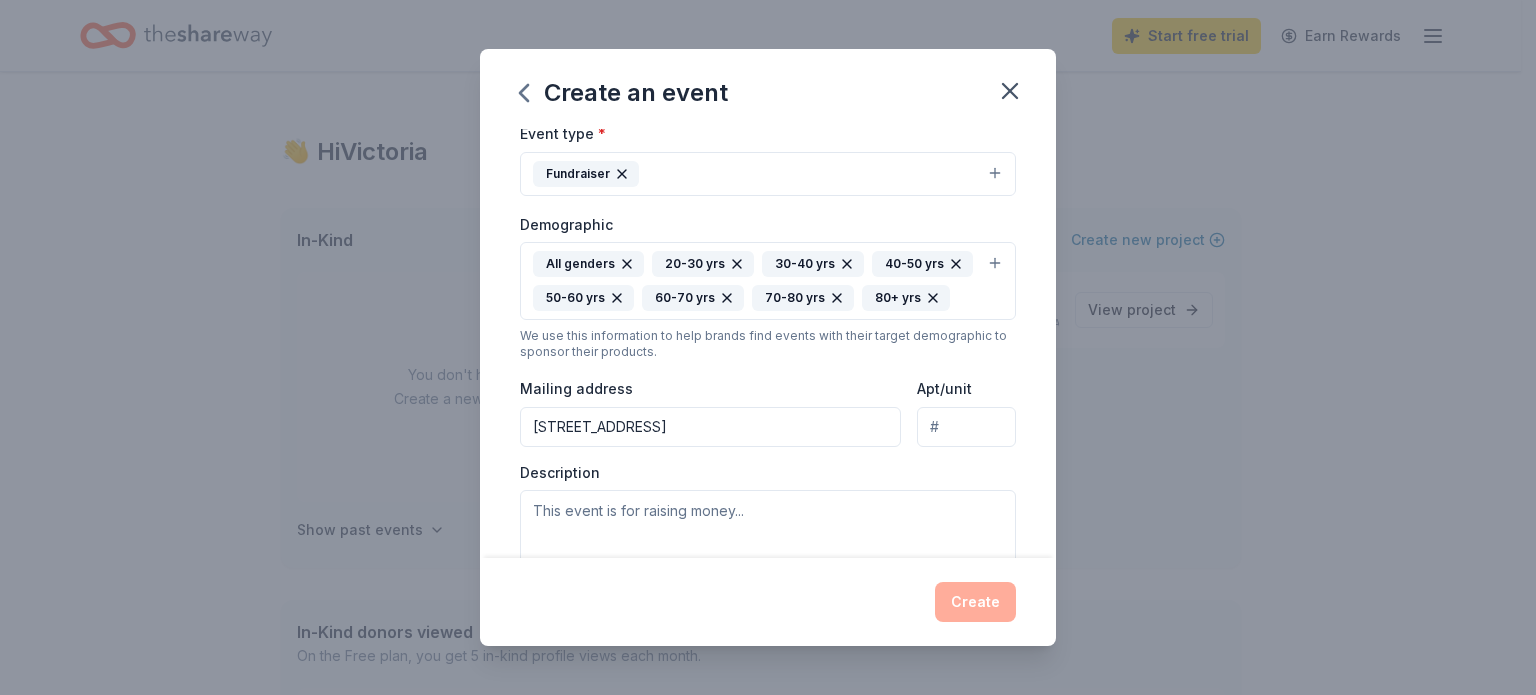 type on "#197" 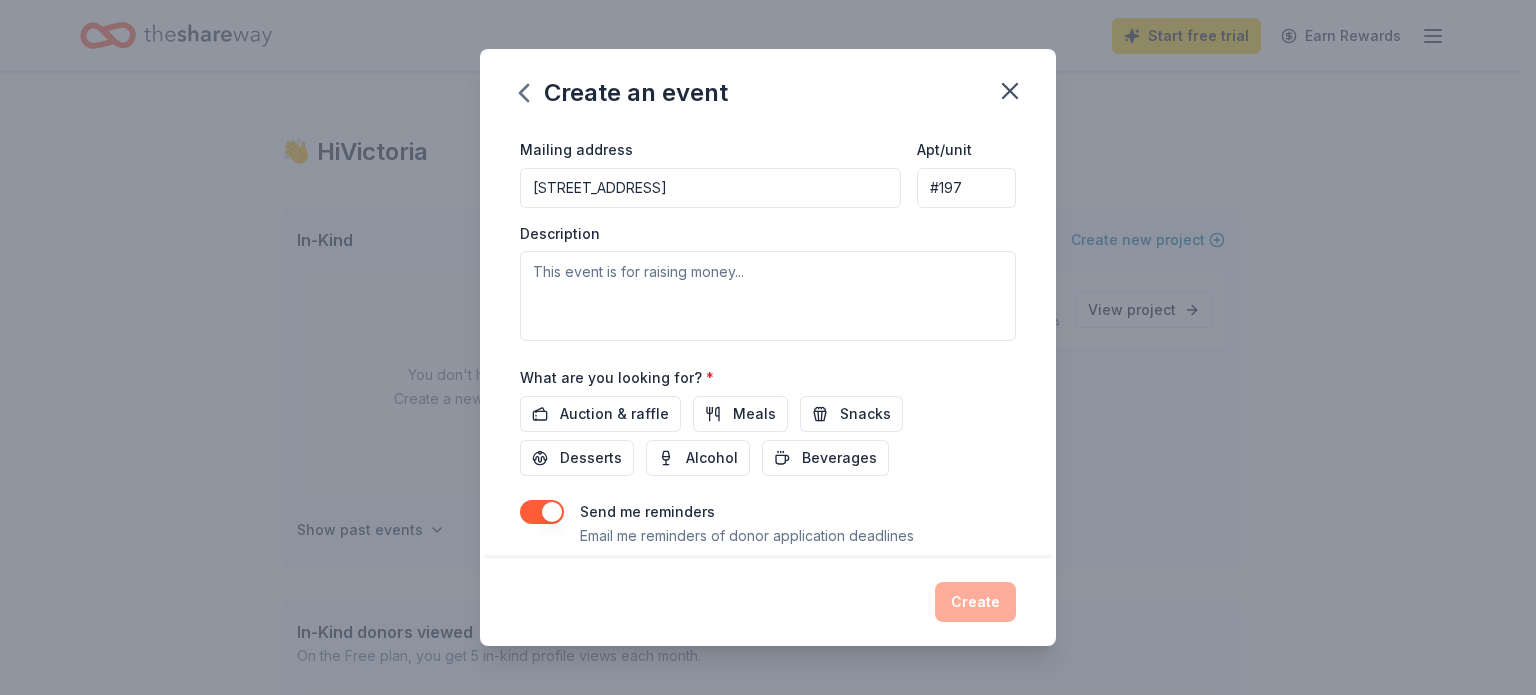 scroll, scrollTop: 508, scrollLeft: 0, axis: vertical 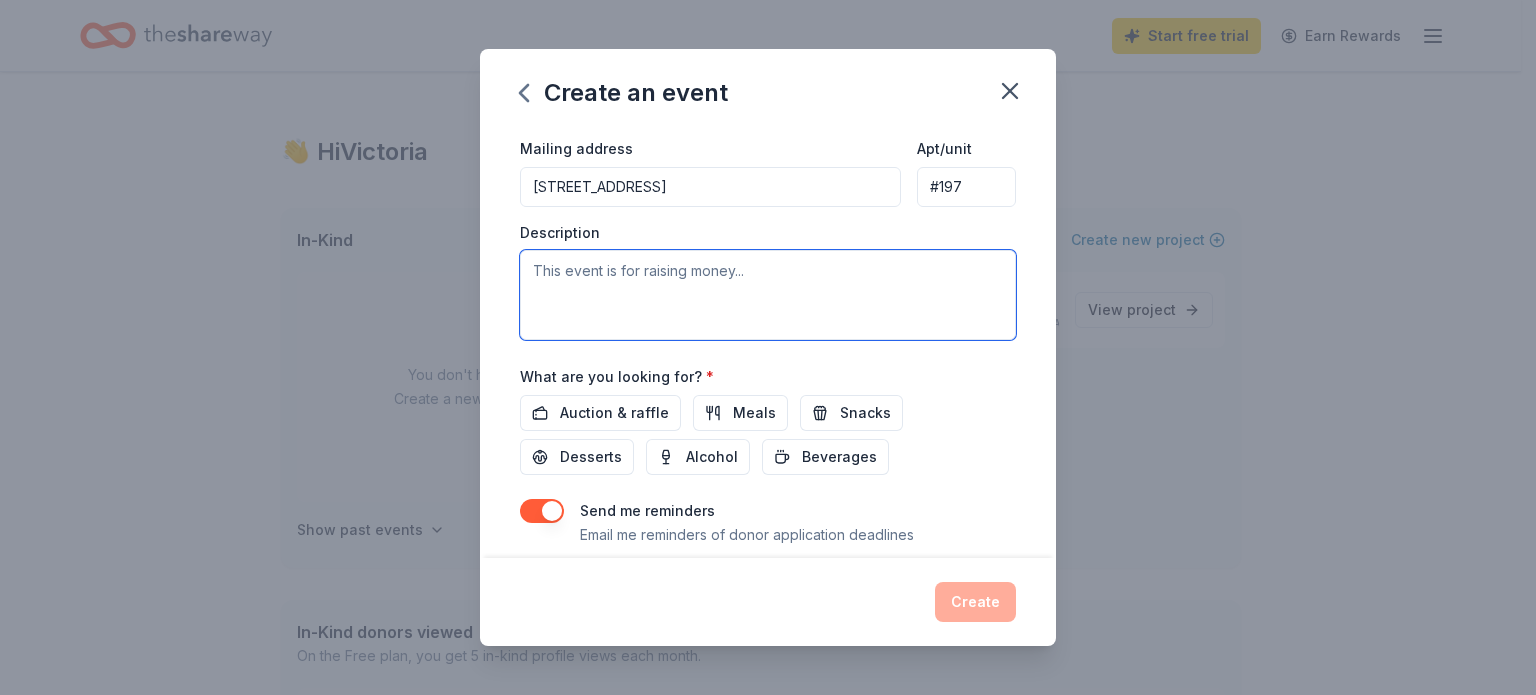 click at bounding box center [768, 295] 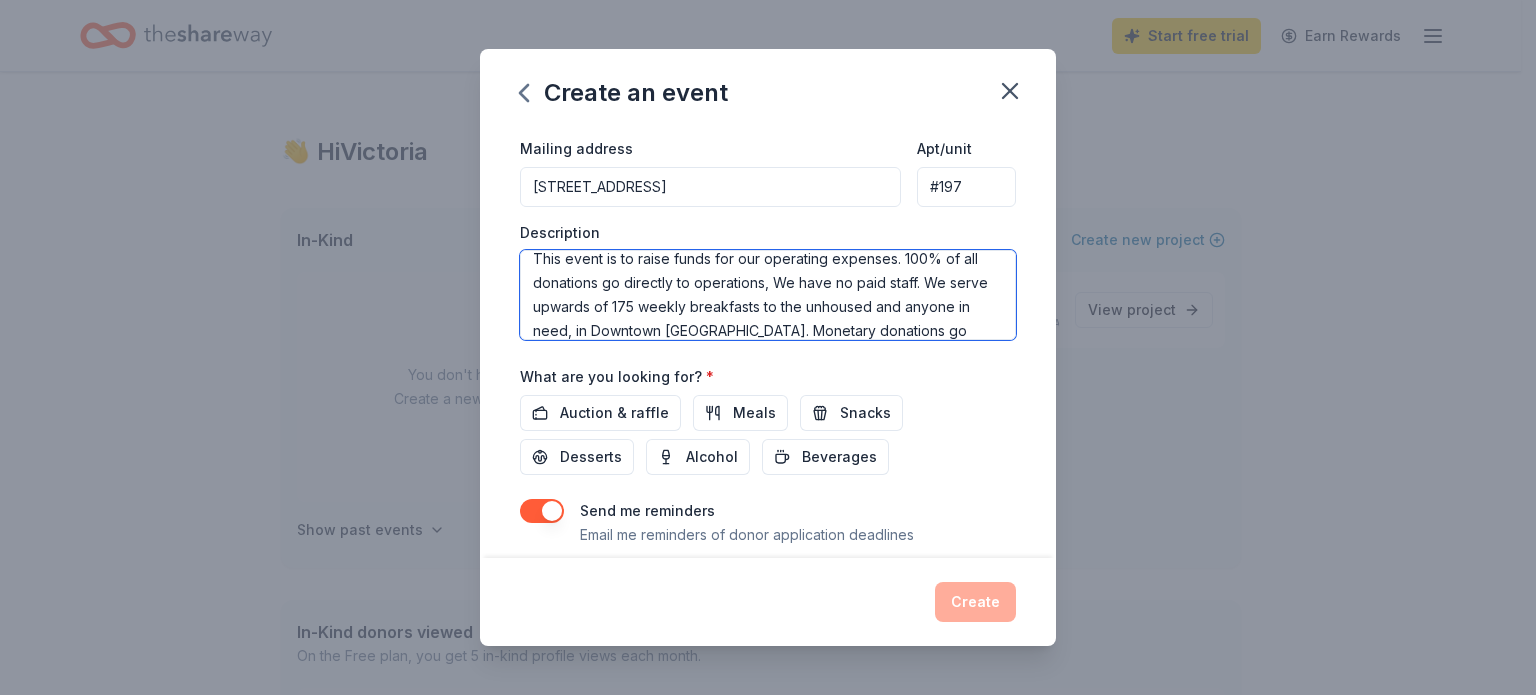 scroll, scrollTop: 36, scrollLeft: 0, axis: vertical 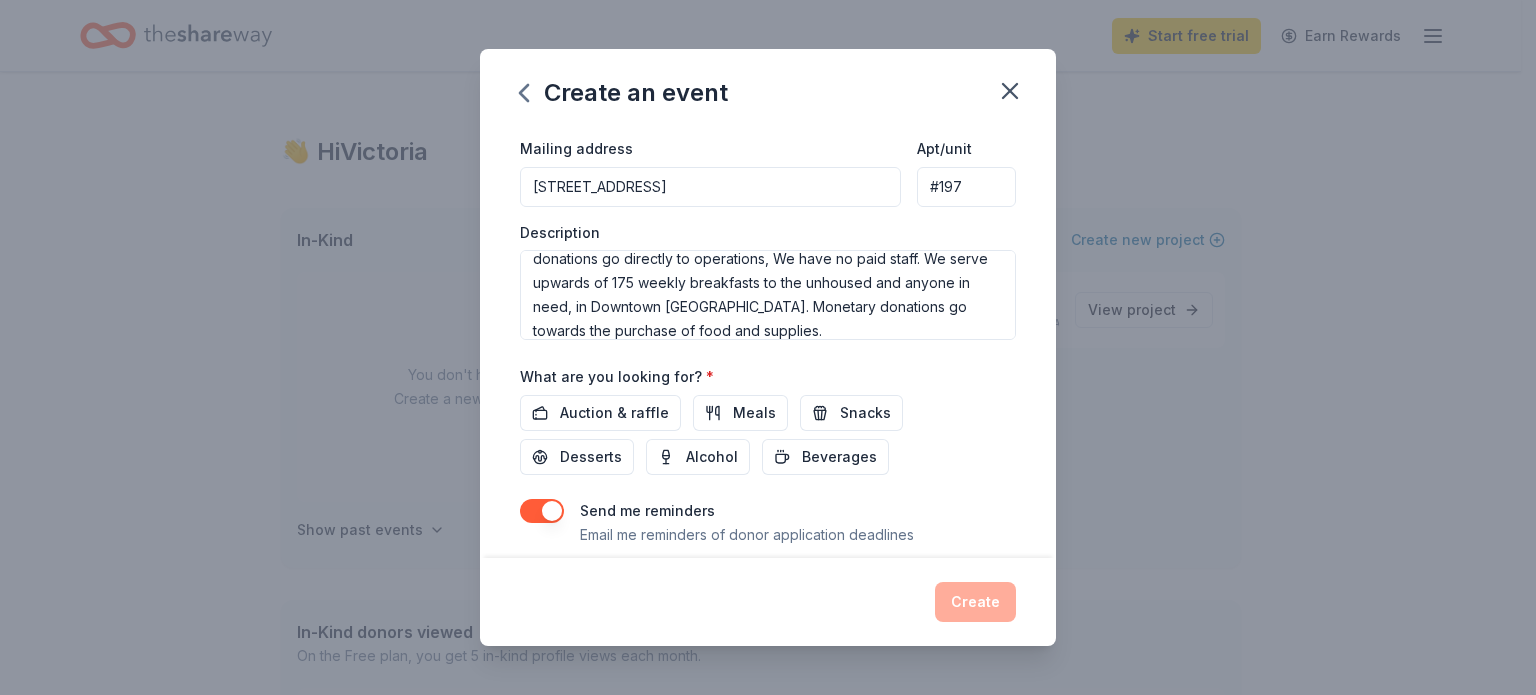 click on "What are you looking for? * Auction & raffle Meals Snacks Desserts Alcohol Beverages" at bounding box center [768, 419] 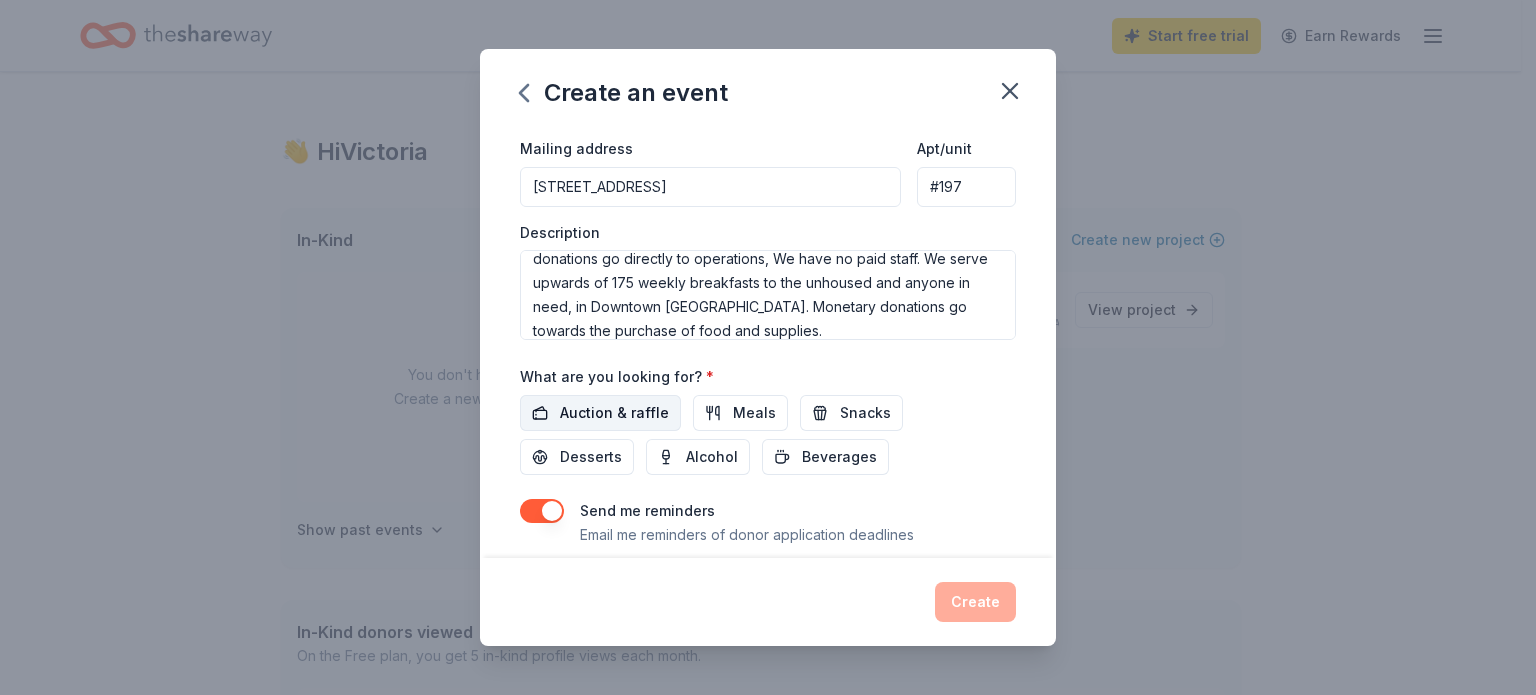 click on "Auction & raffle" at bounding box center [614, 413] 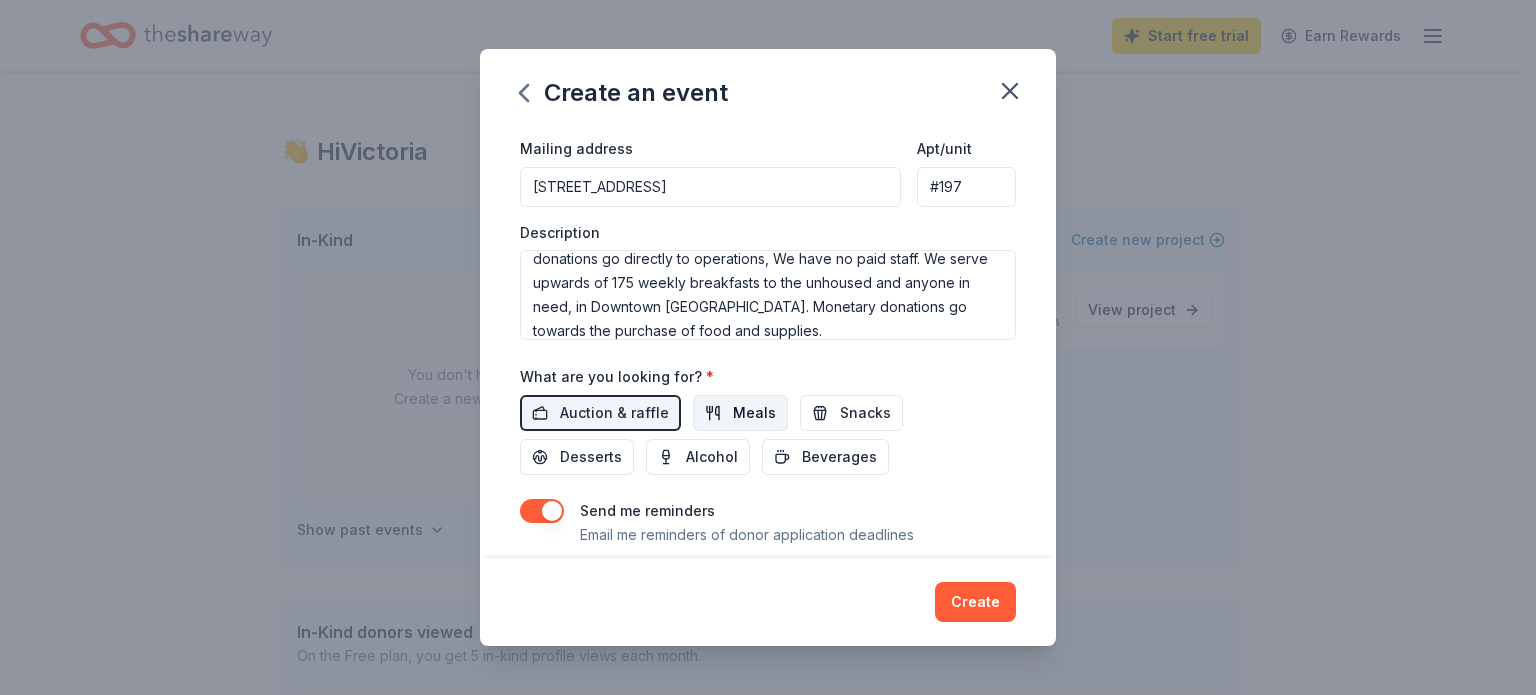 click on "Meals" at bounding box center [754, 413] 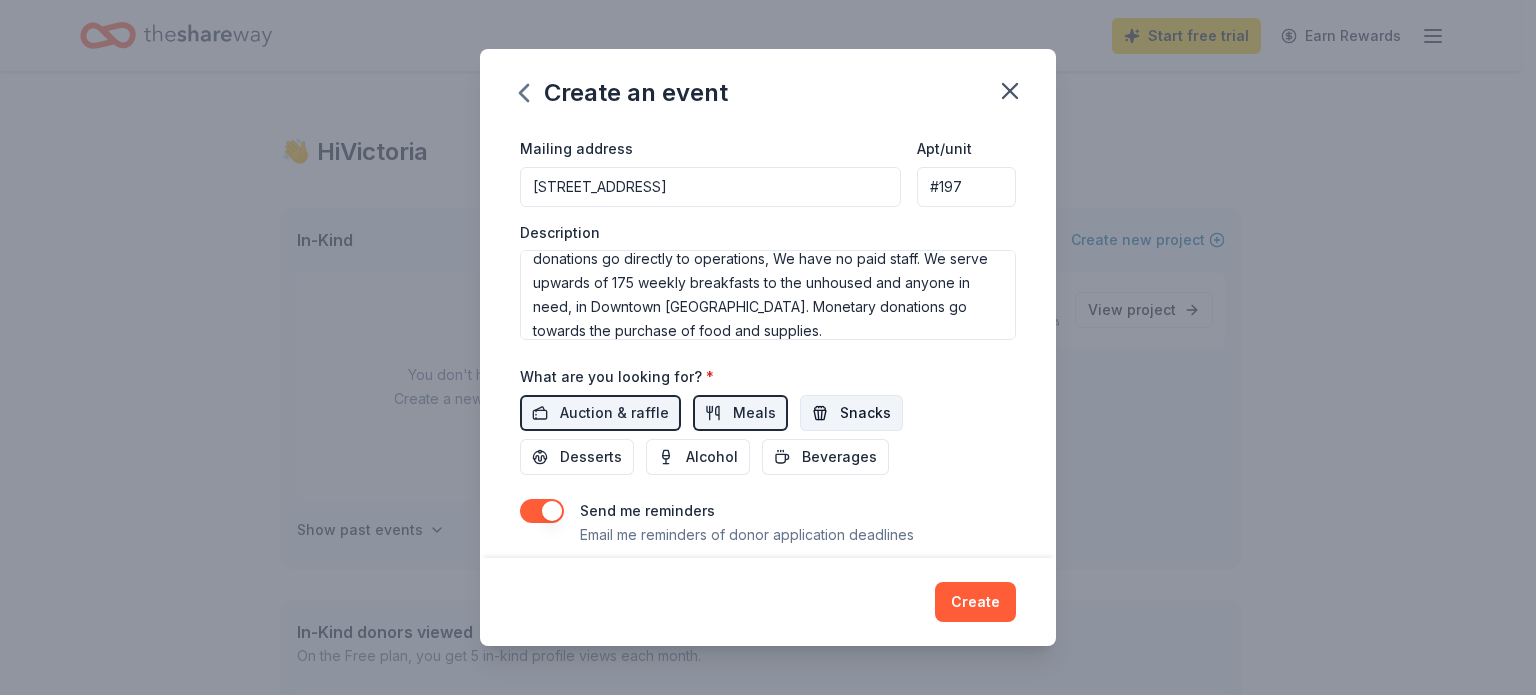click on "Snacks" at bounding box center [865, 413] 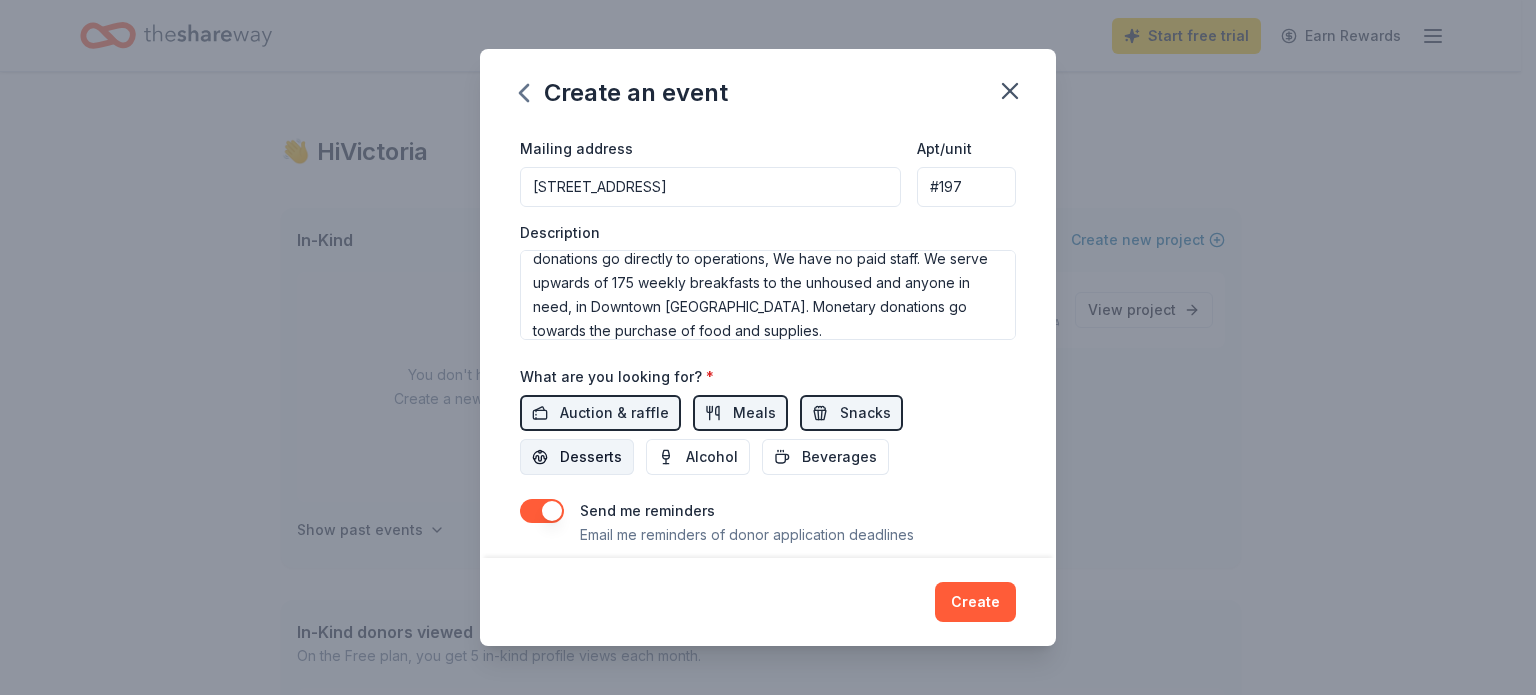 click on "Desserts" at bounding box center (591, 457) 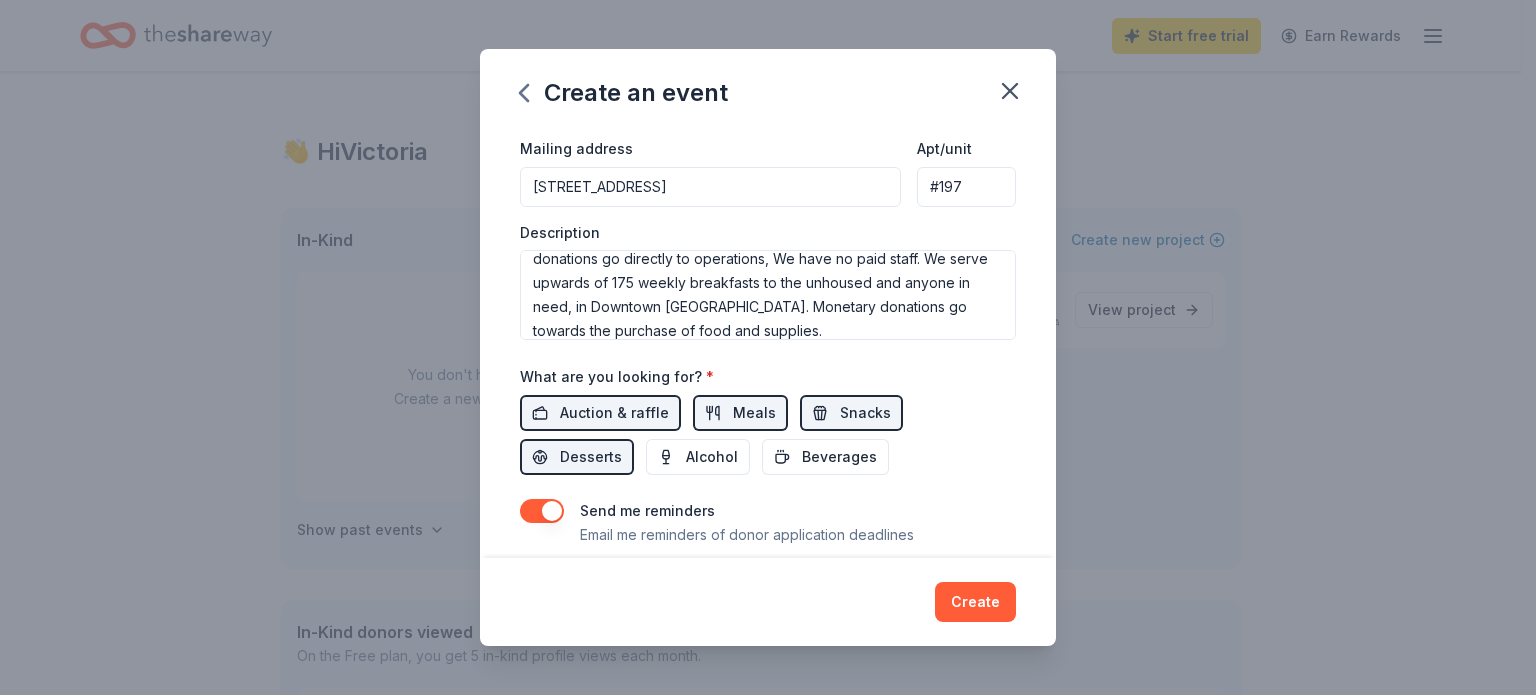 scroll, scrollTop: 563, scrollLeft: 0, axis: vertical 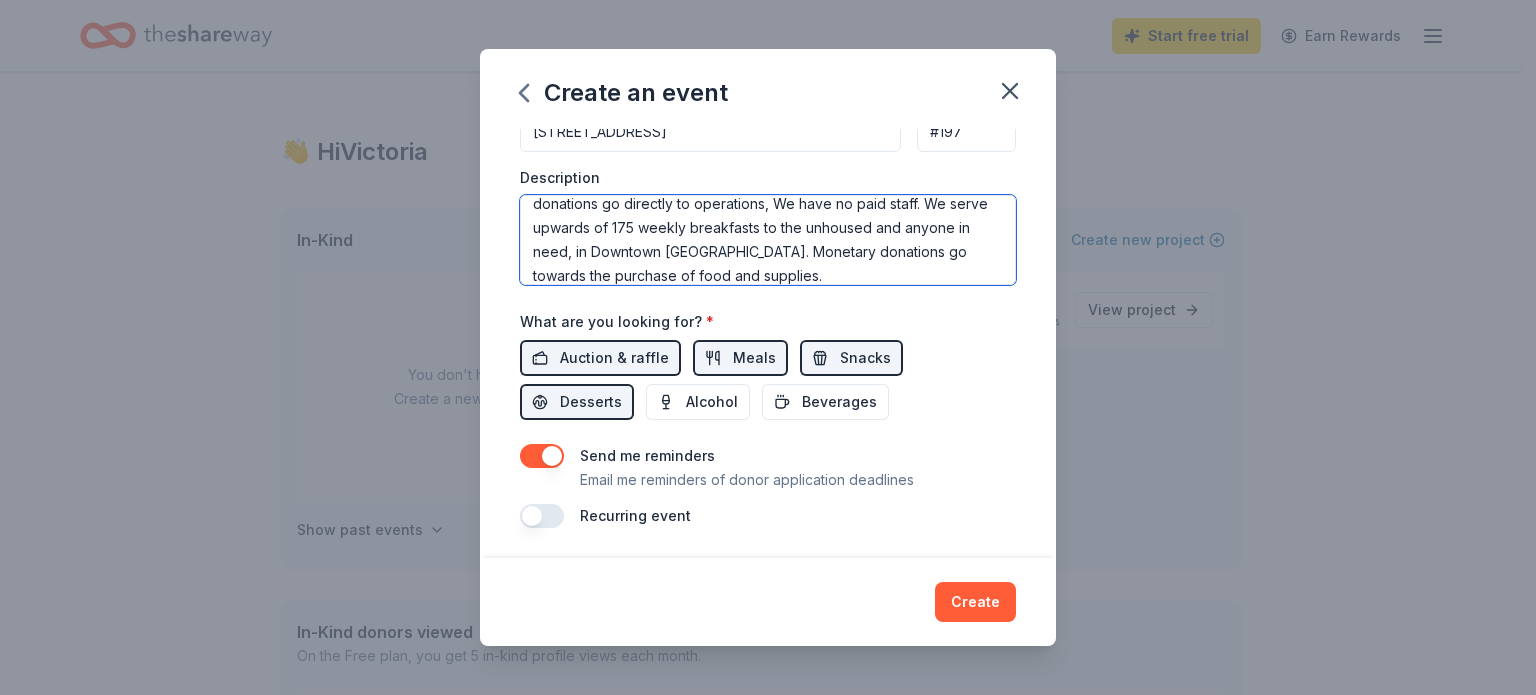 click on "This event is to raise funds for our operating expenses. 100% of all donations go directly to operations, We have no paid staff. We serve upwards of 175 weekly breakfasts to the unhoused and anyone in need, in Downtown Dallas. Monetary donations go towards the purchase of food and supplies." at bounding box center (768, 240) 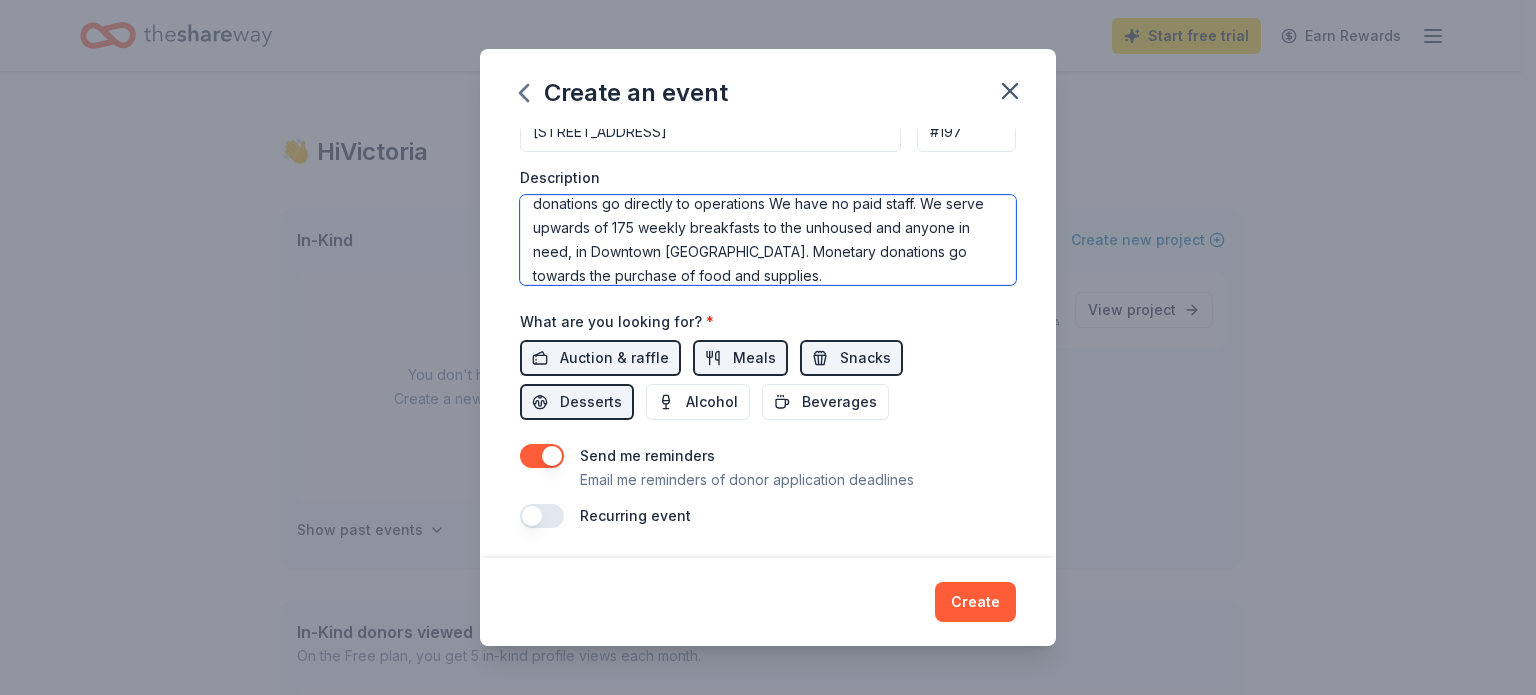 scroll, scrollTop: 34, scrollLeft: 0, axis: vertical 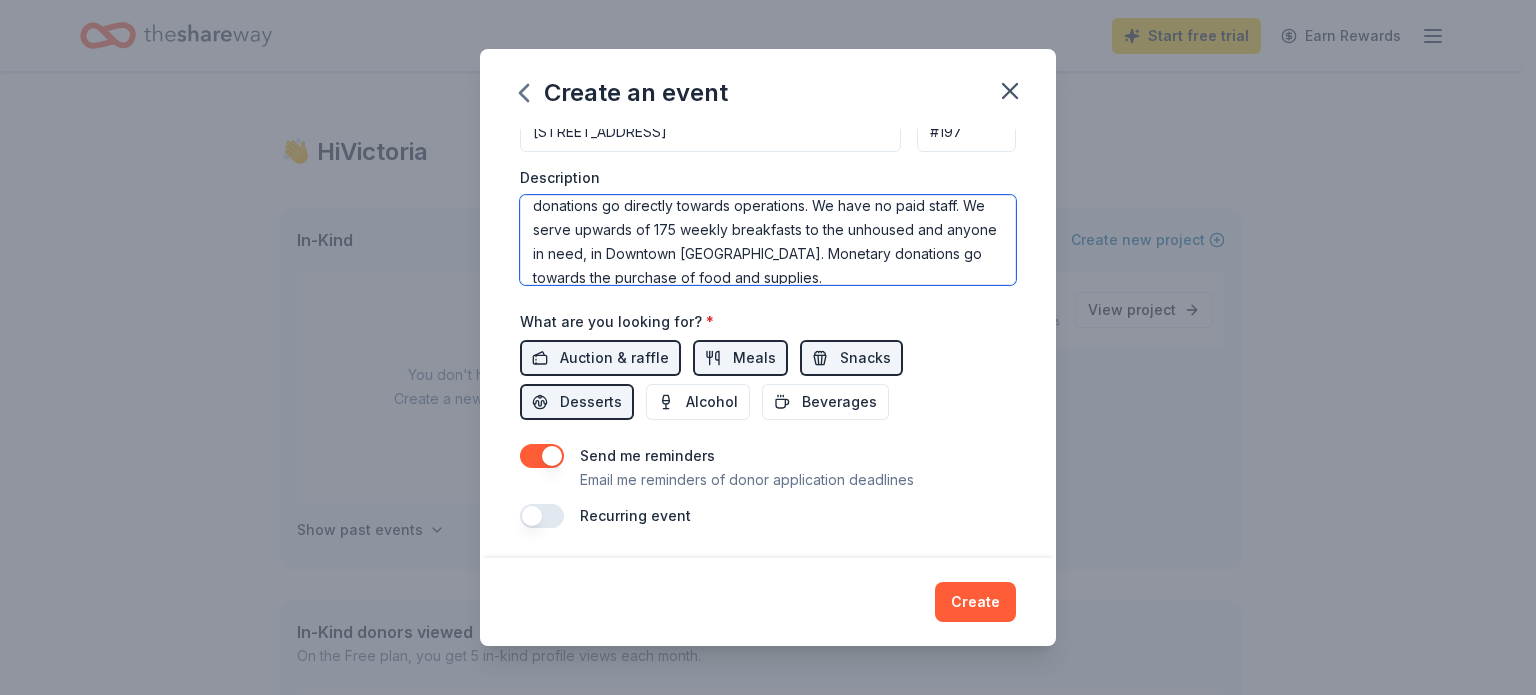 click on "This event is to raise funds for our operating expenses. 100% of all donations go directly towards operations. We have no paid staff. We serve upwards of 175 weekly breakfasts to the unhoused and anyone in need, in Downtown Dallas. Monetary donations go towards the purchase of food and supplies." at bounding box center (768, 240) 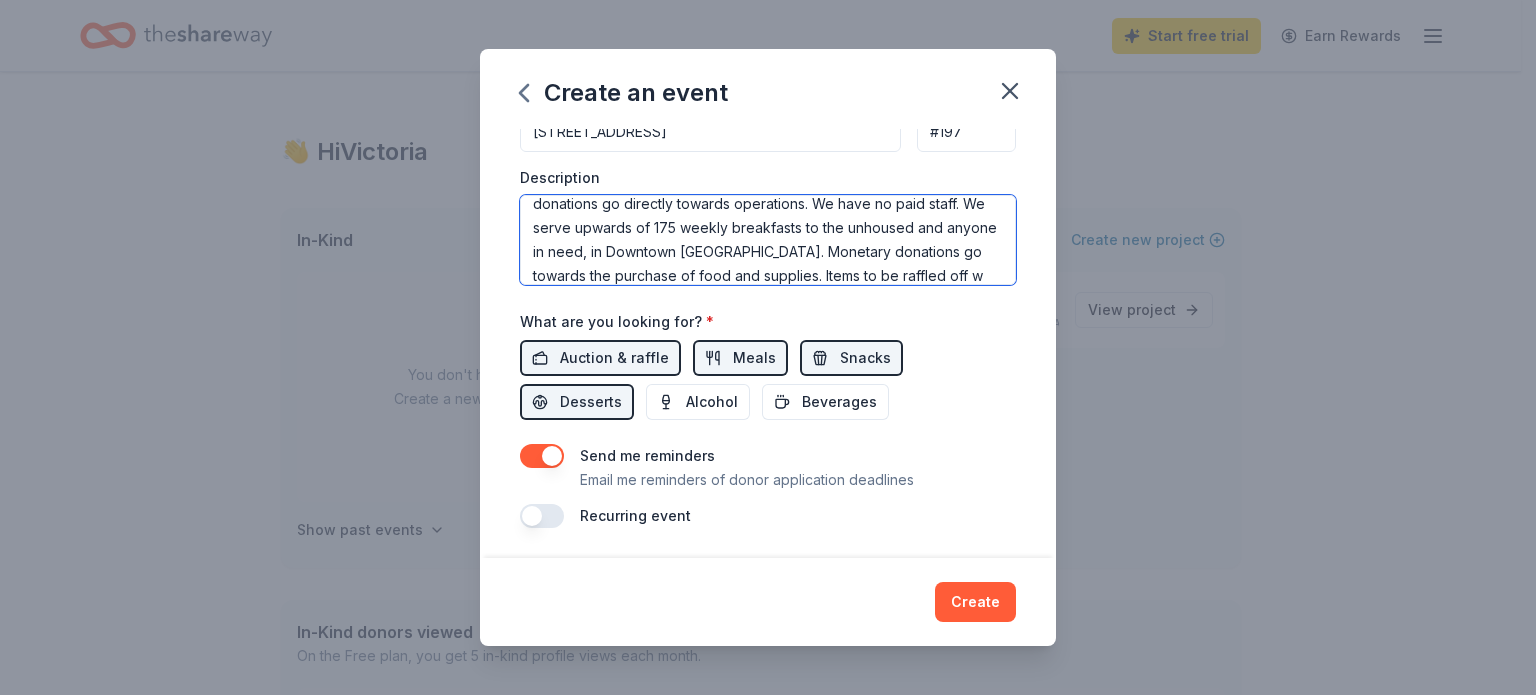 scroll, scrollTop: 60, scrollLeft: 0, axis: vertical 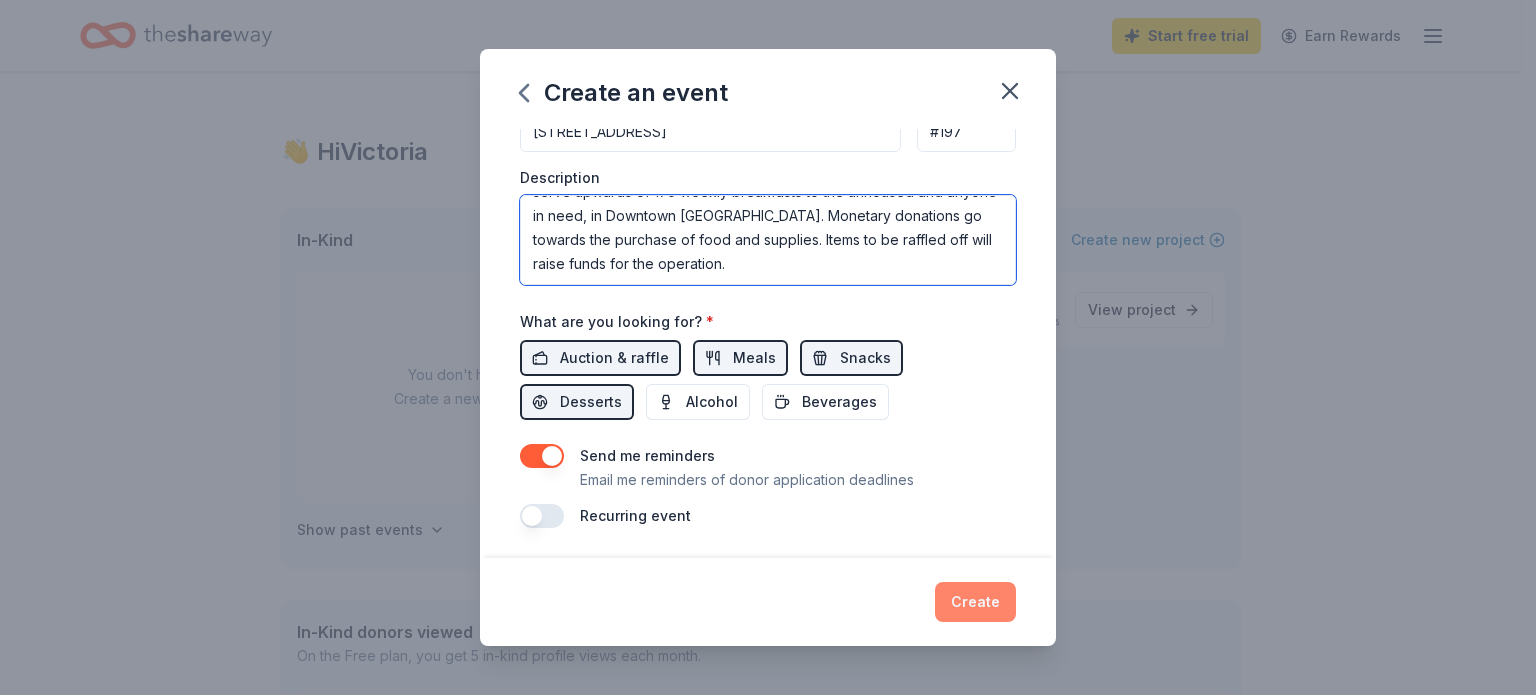 type on "This event is to raise funds for our operating expenses. 100% of all donations go directly towards operations. We have no paid staff. We serve upwards of 175 weekly breakfasts to the unhoused and anyone in need, in Downtown Dallas. Monetary donations go towards the purchase of food and supplies. Items to be raffled off will raise funds for the operation." 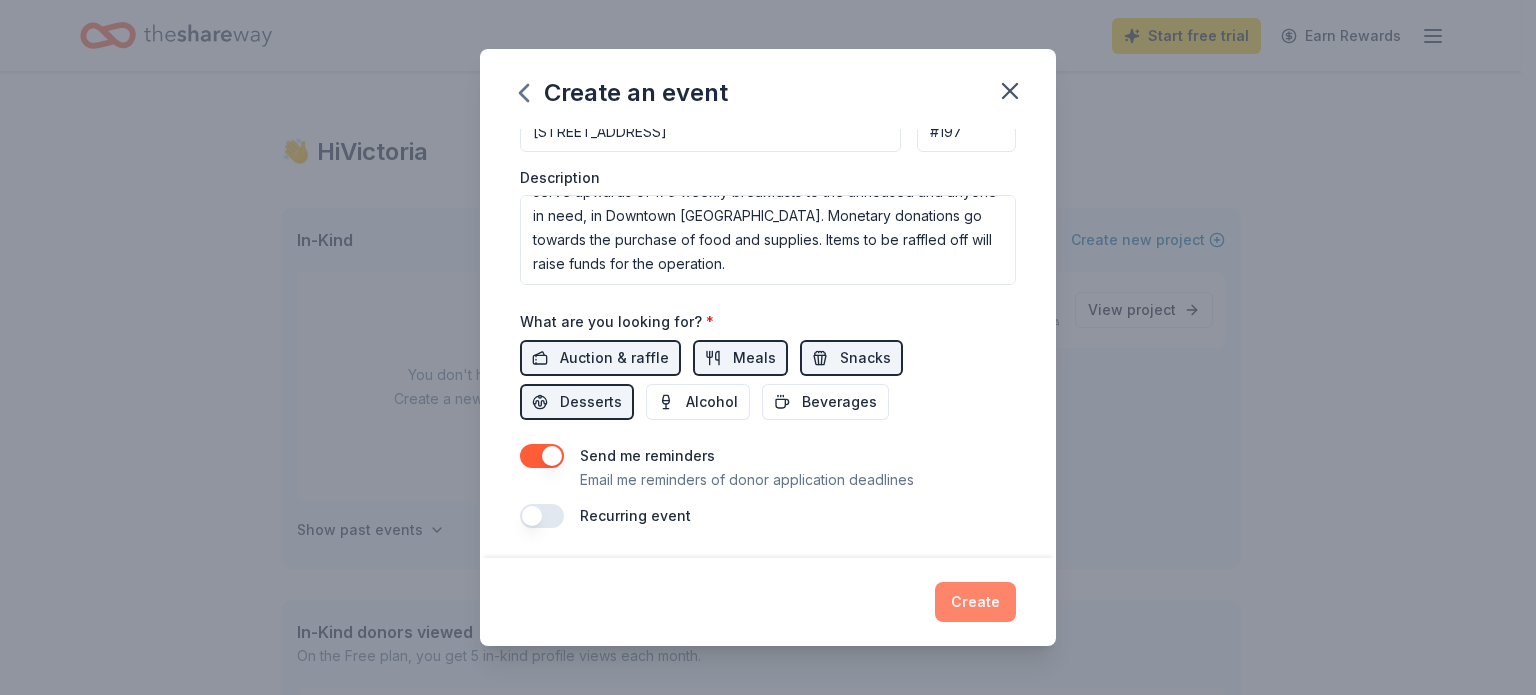 click on "Create" at bounding box center (975, 602) 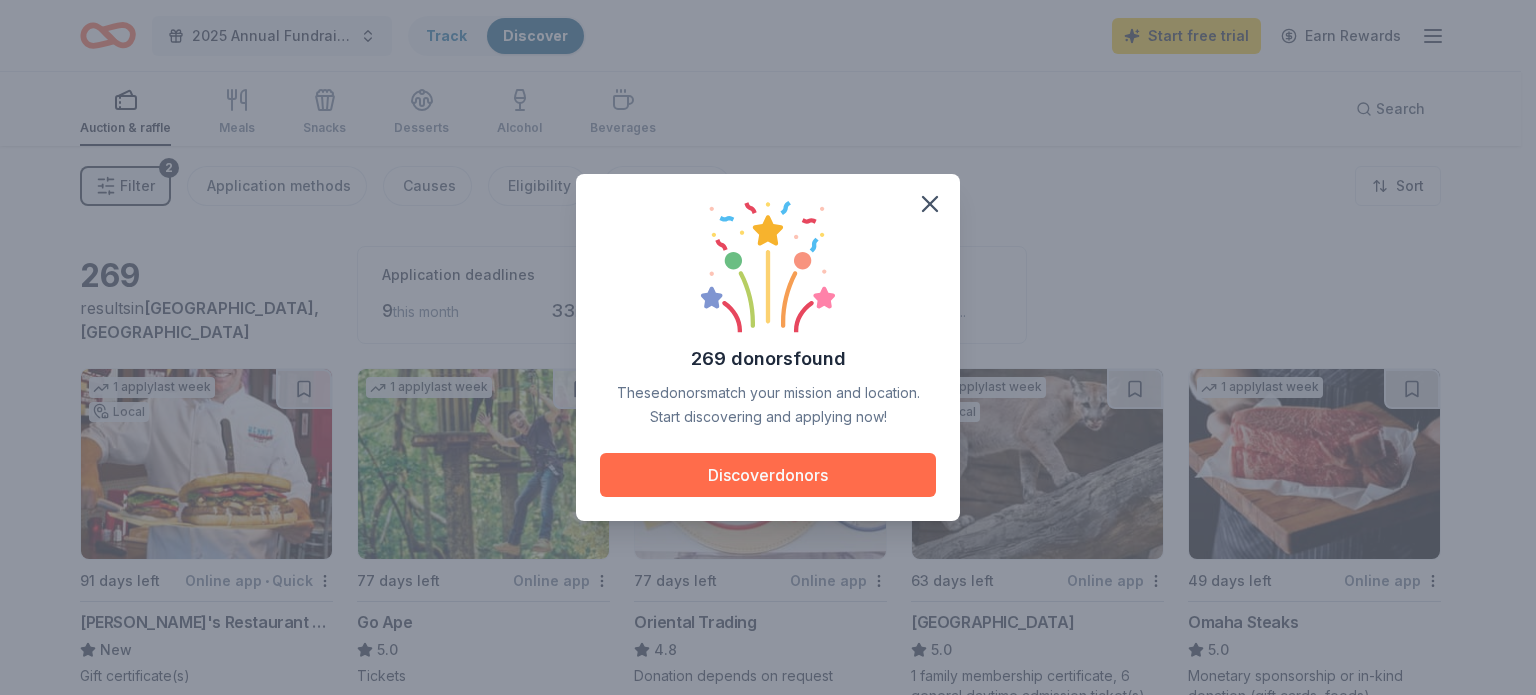 click on "Discover  donors" at bounding box center (768, 475) 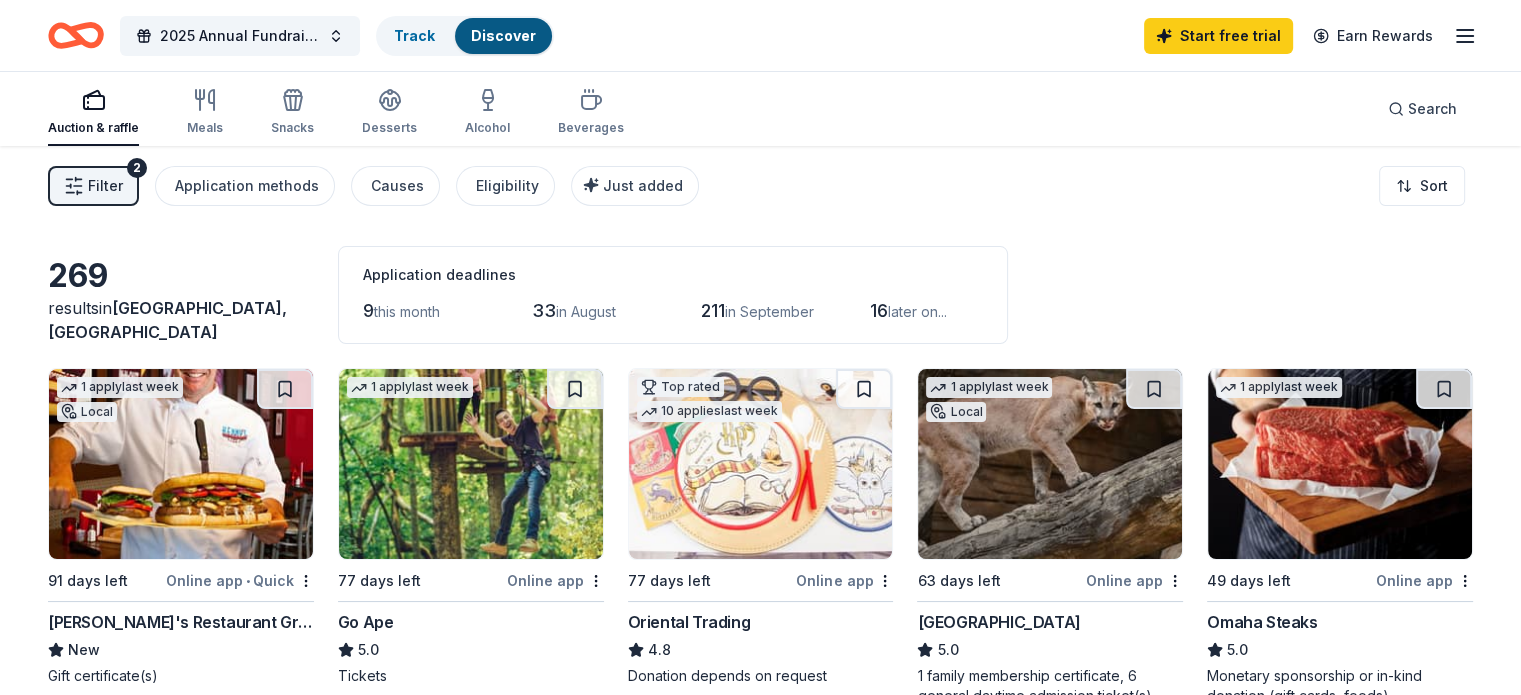 click on "269 results  in  Richardson, TX Application deadlines 9  this month 33  in August 211  in September 16  later on..." at bounding box center [760, 295] 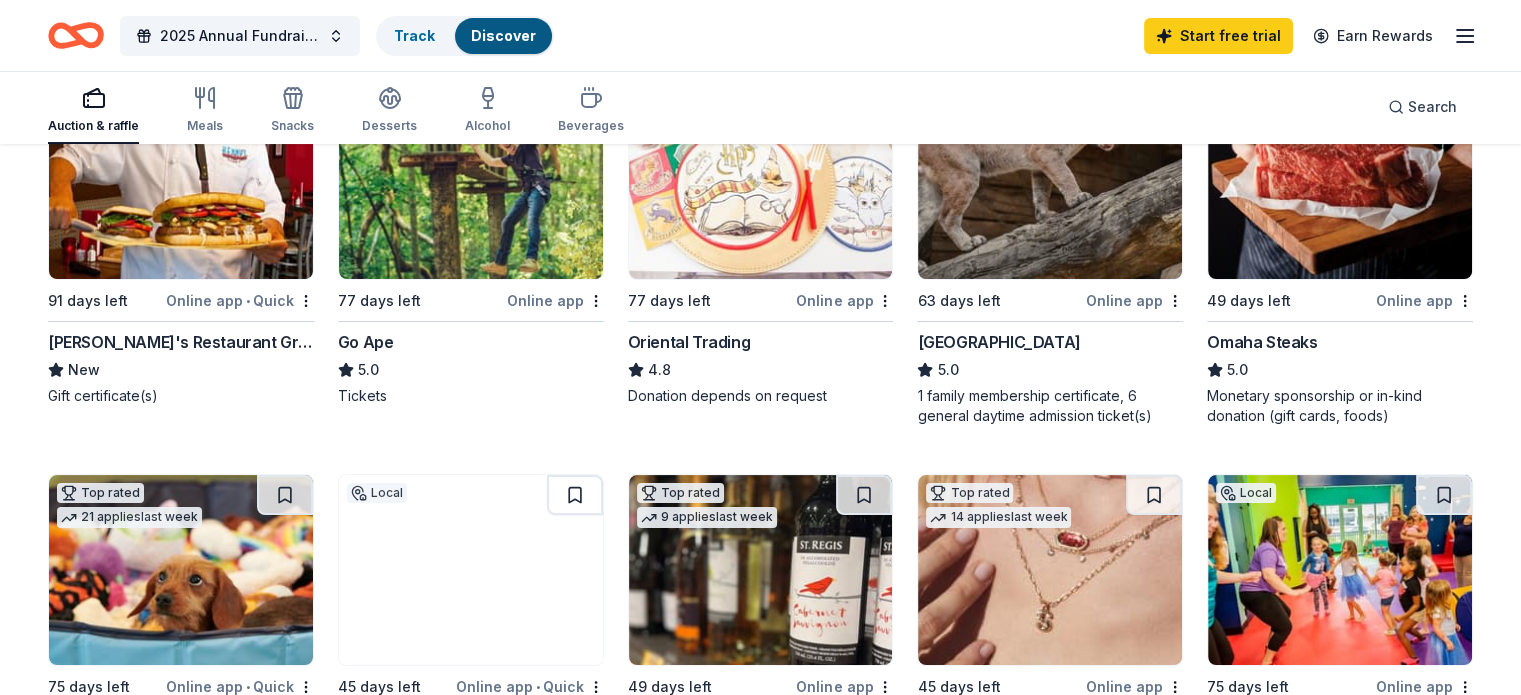 scroll, scrollTop: 320, scrollLeft: 0, axis: vertical 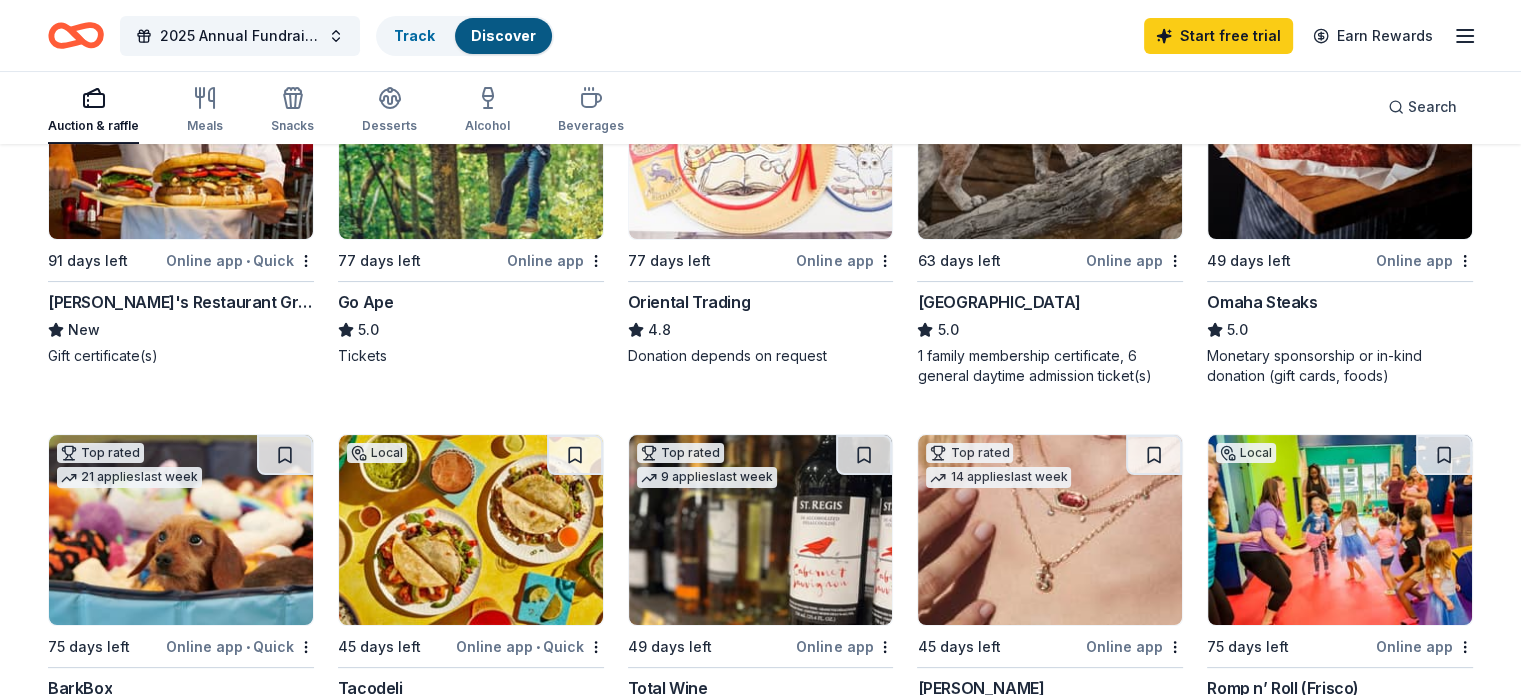 click on "[PERSON_NAME]'s Restaurant Group" at bounding box center (181, 302) 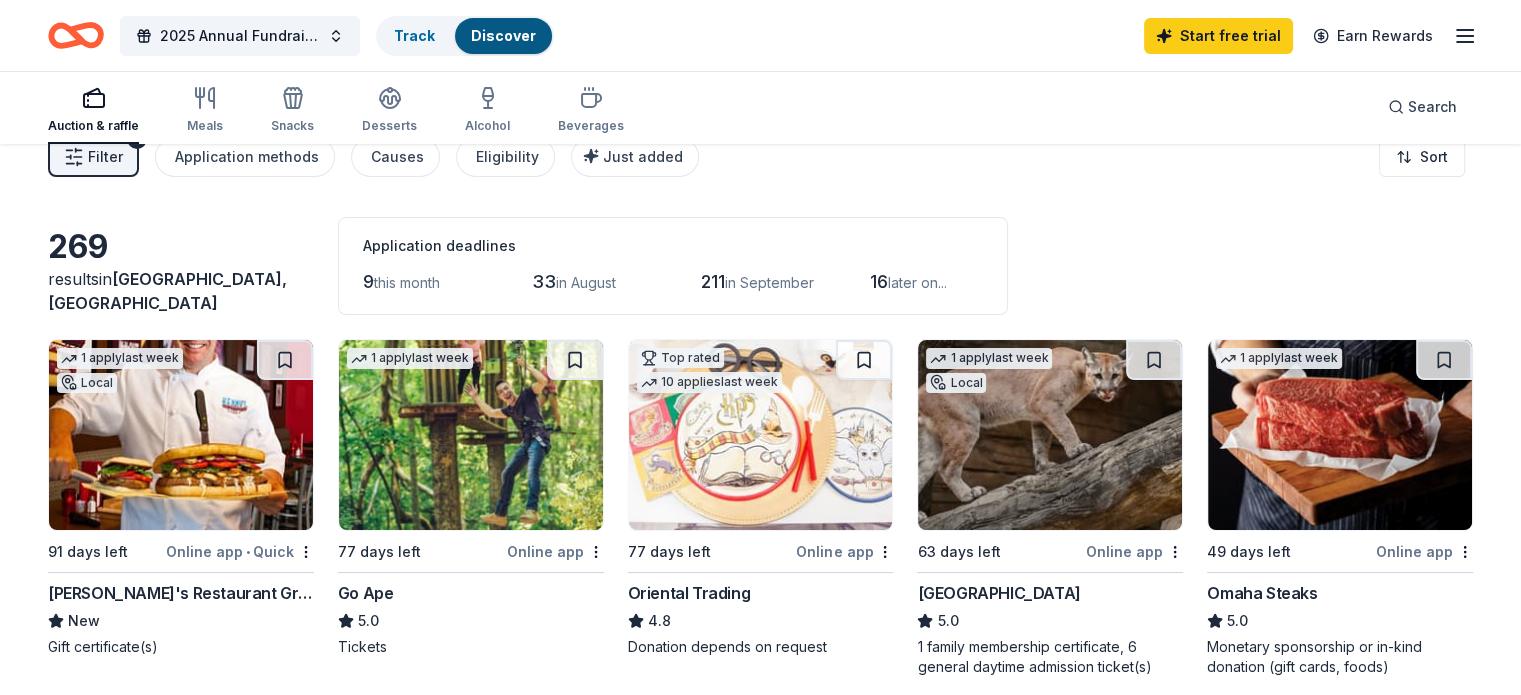 scroll, scrollTop: 0, scrollLeft: 0, axis: both 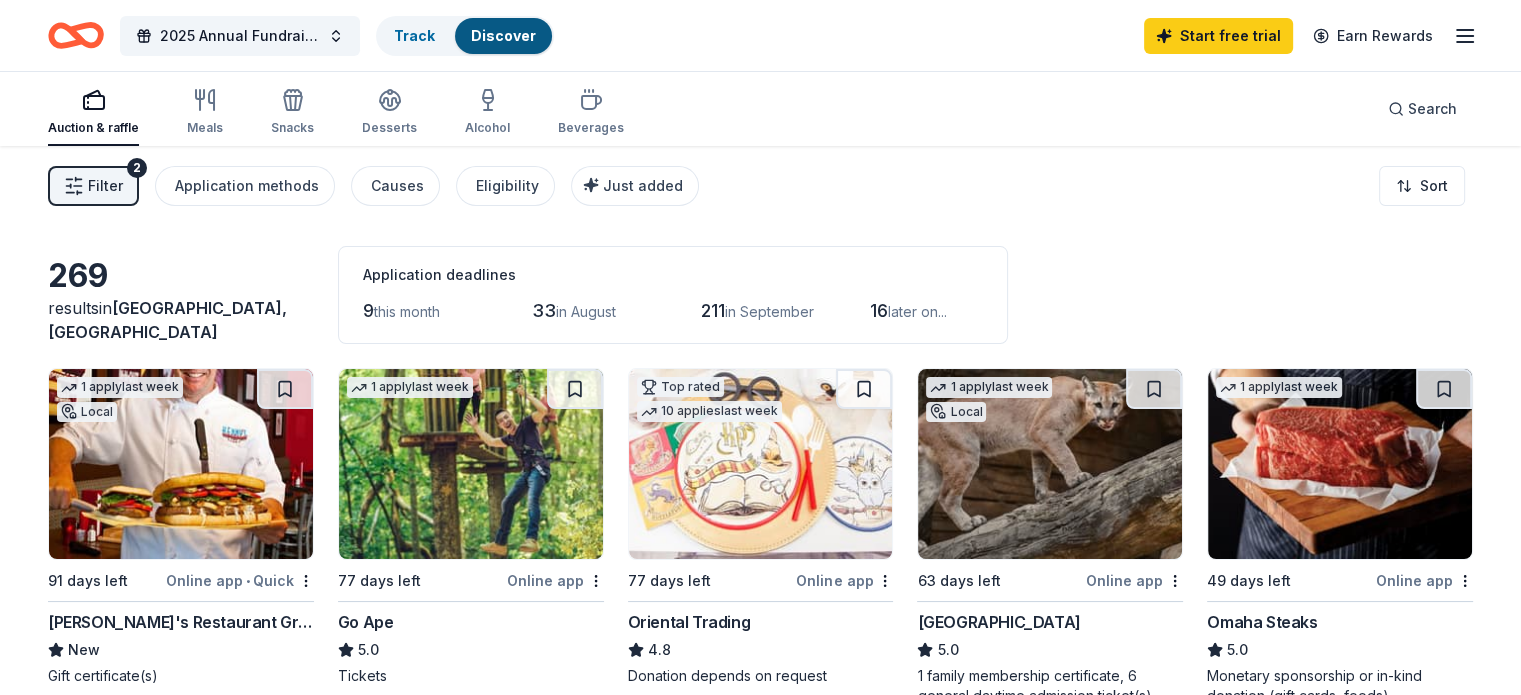 click at bounding box center [181, 464] 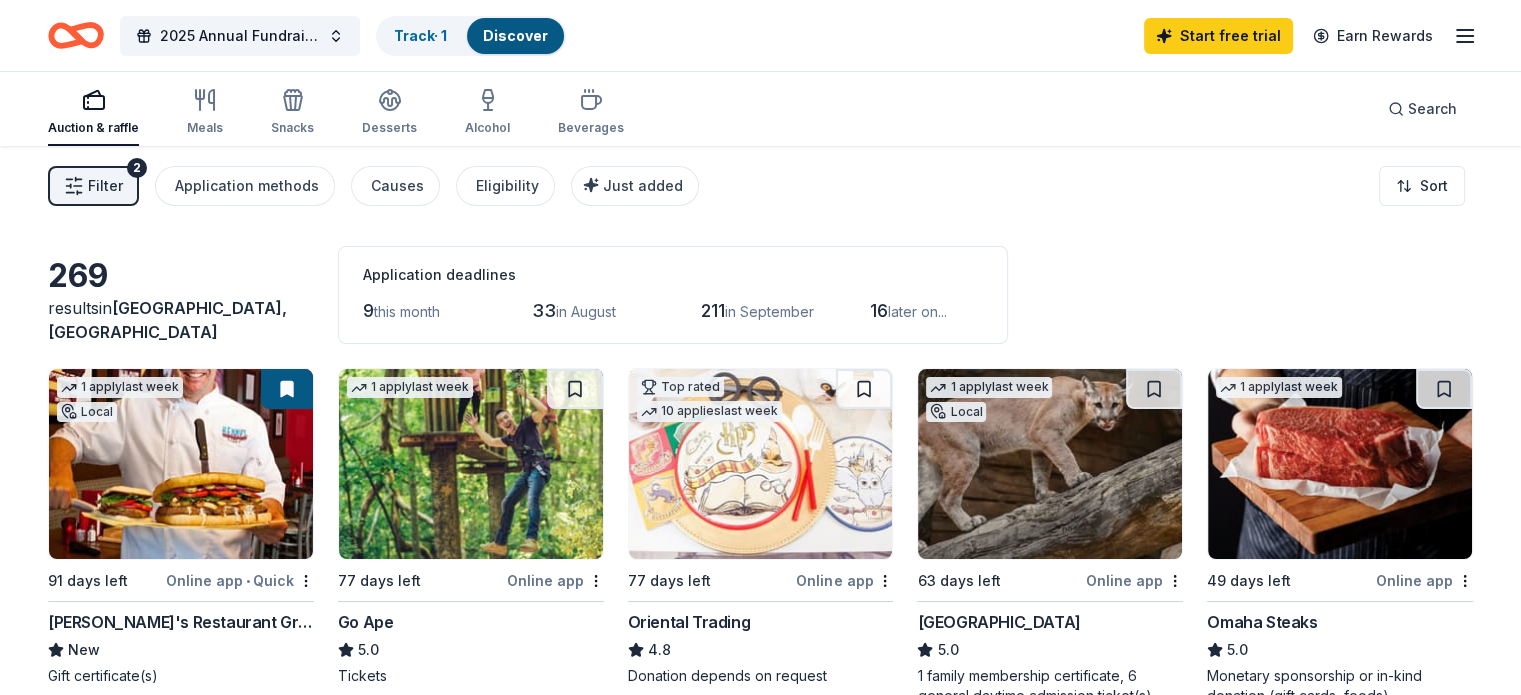 click on "Application deadlines" at bounding box center (673, 275) 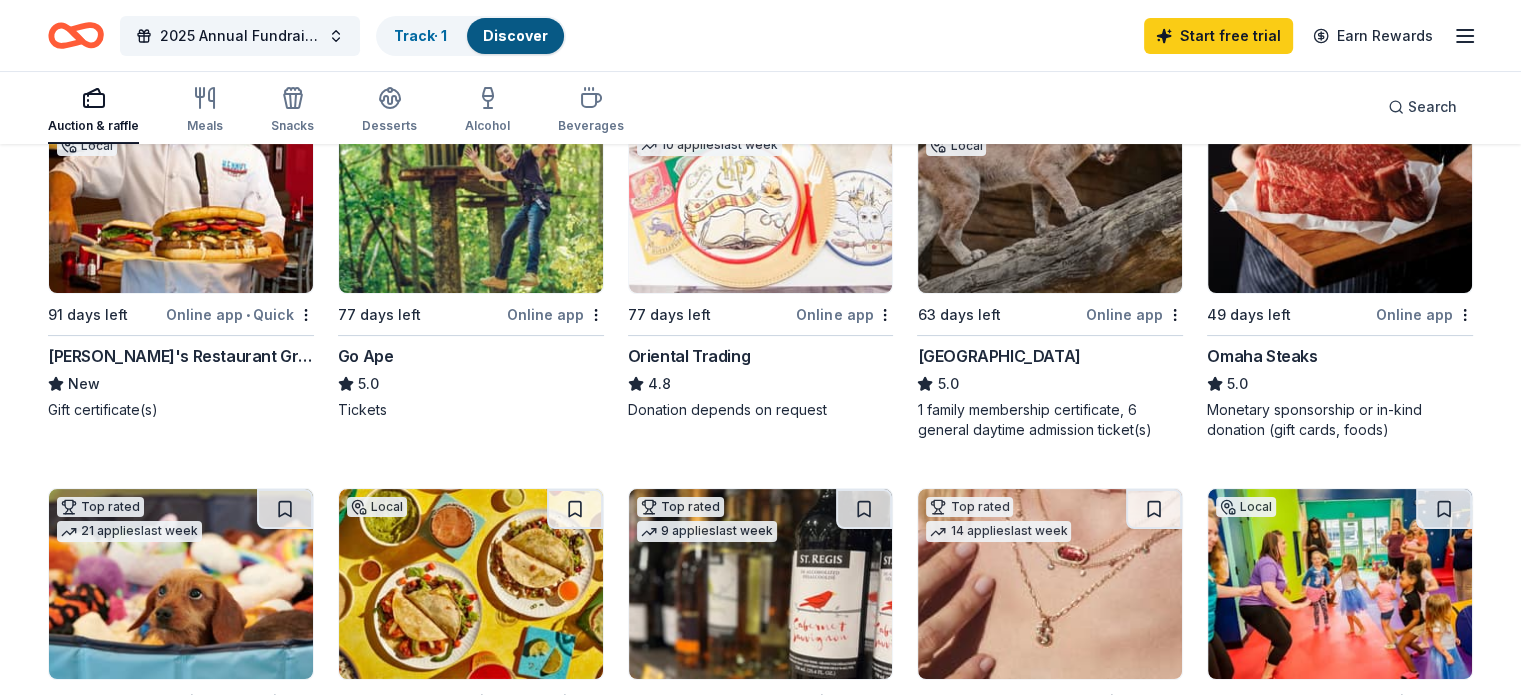 scroll, scrollTop: 280, scrollLeft: 0, axis: vertical 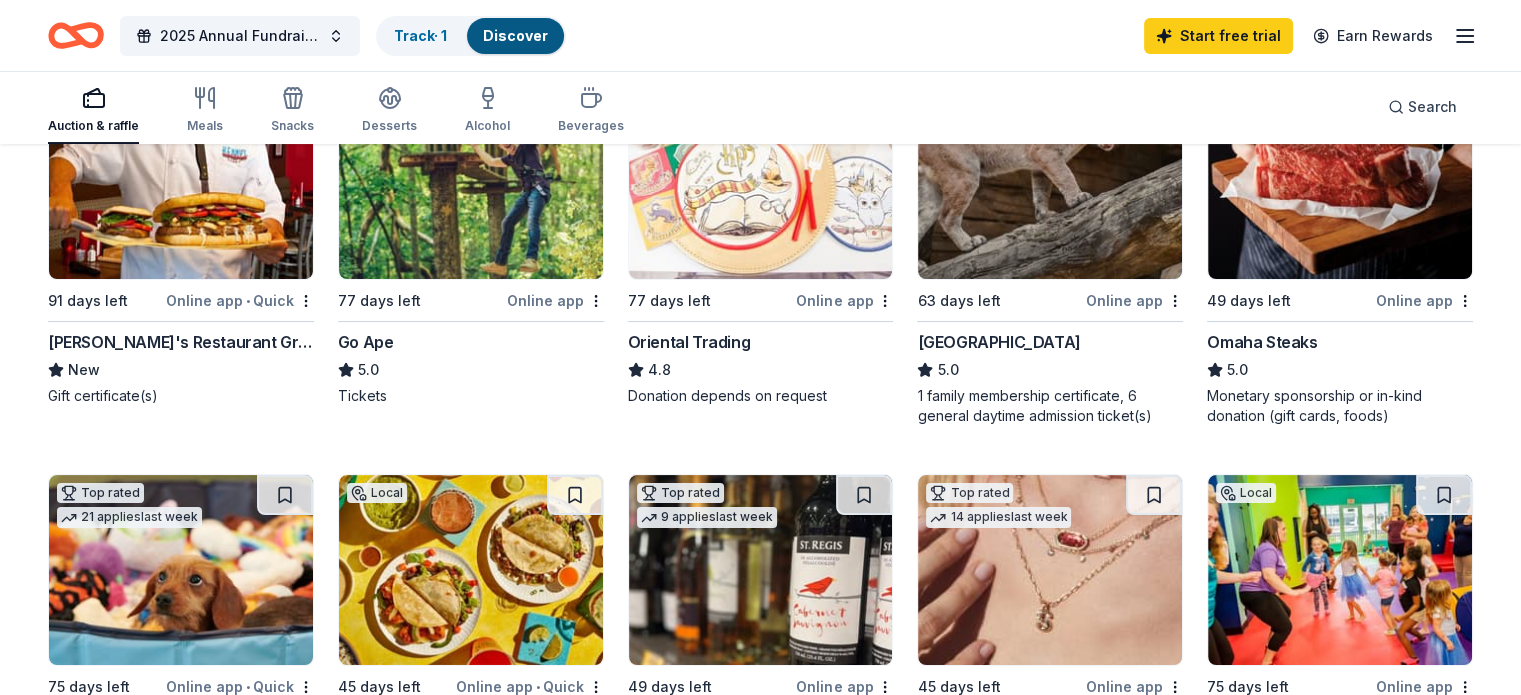 click on "Omaha Steaks" at bounding box center (1340, 342) 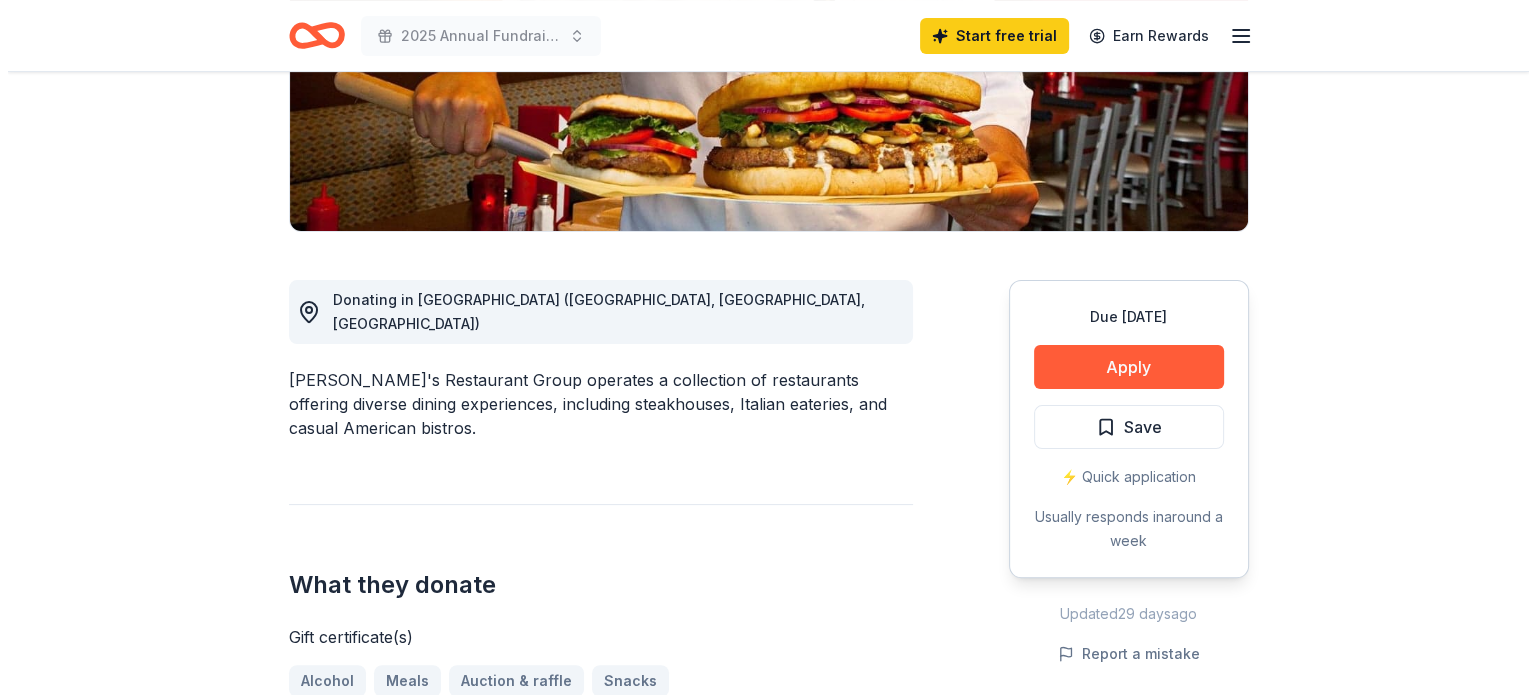 scroll, scrollTop: 360, scrollLeft: 0, axis: vertical 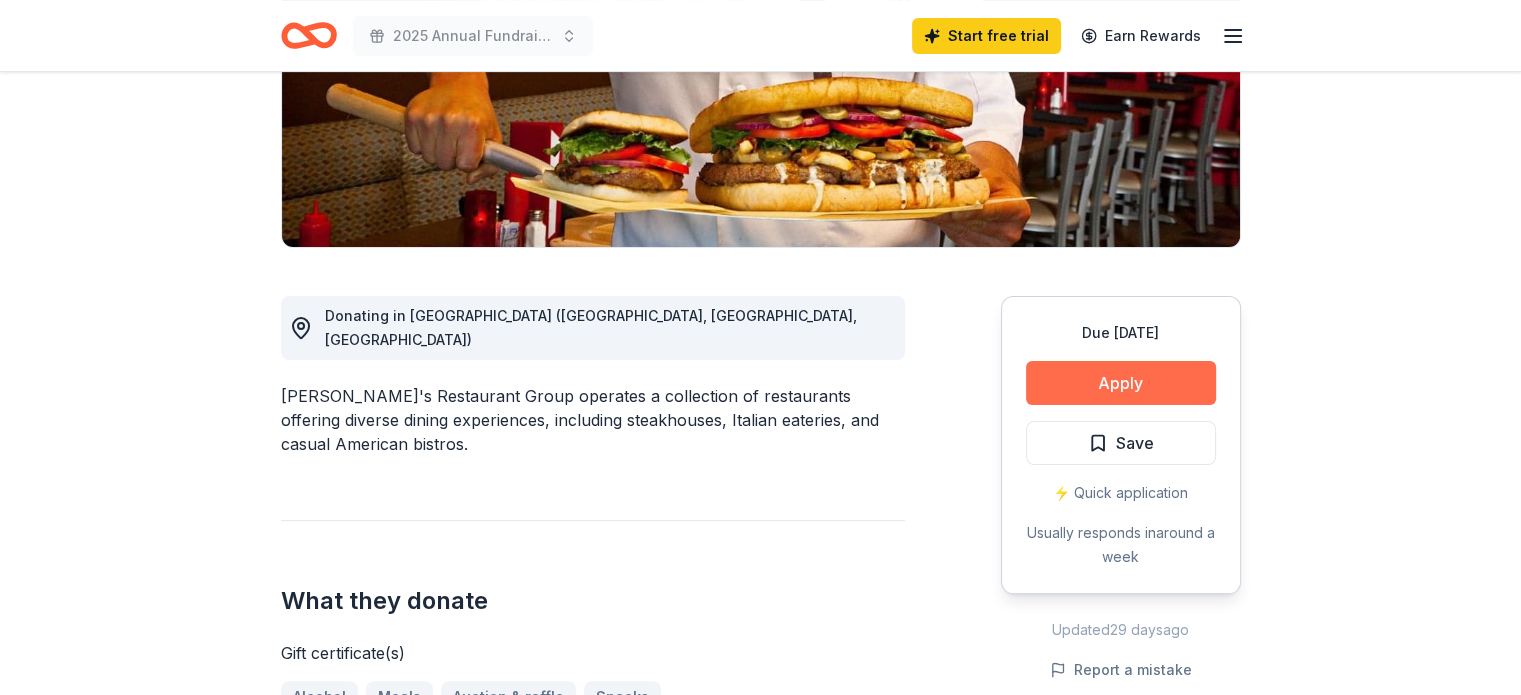 click on "Apply" at bounding box center [1121, 383] 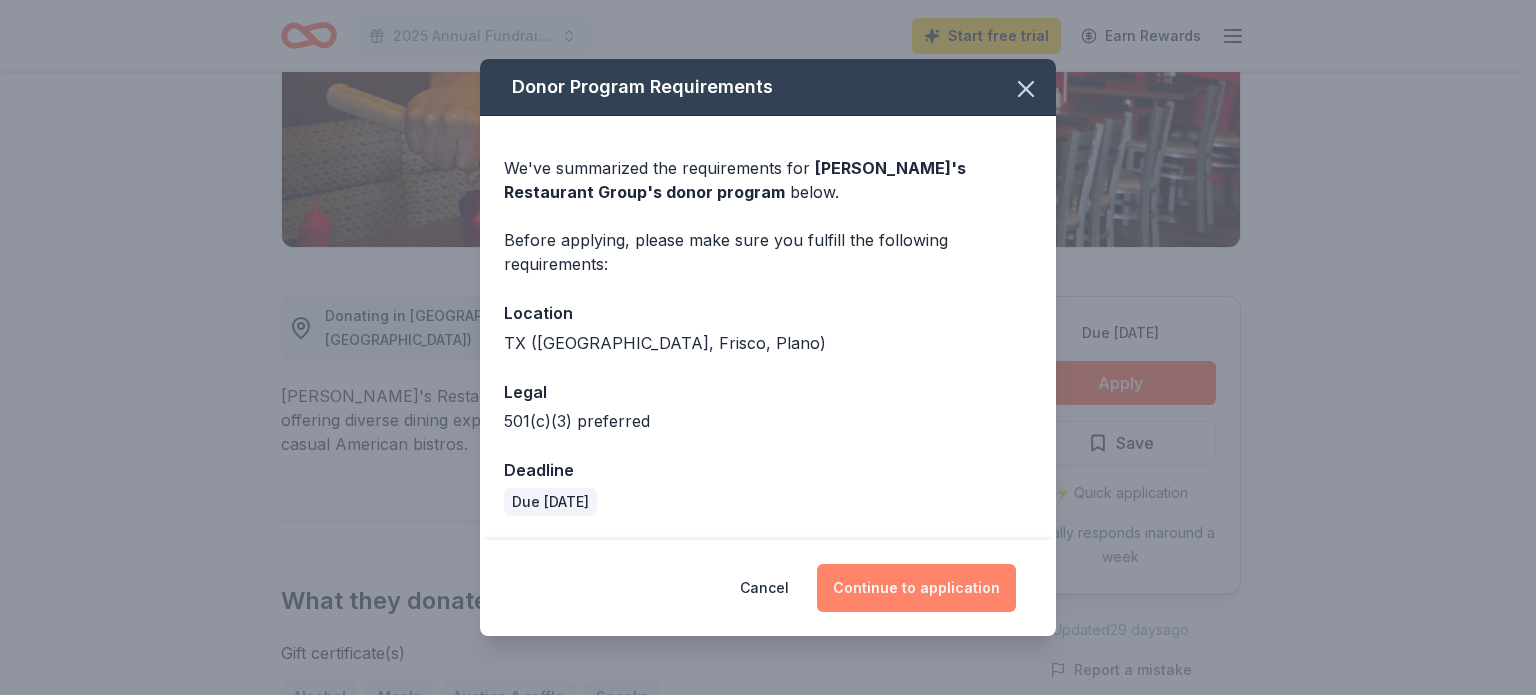 click on "Continue to application" at bounding box center (916, 588) 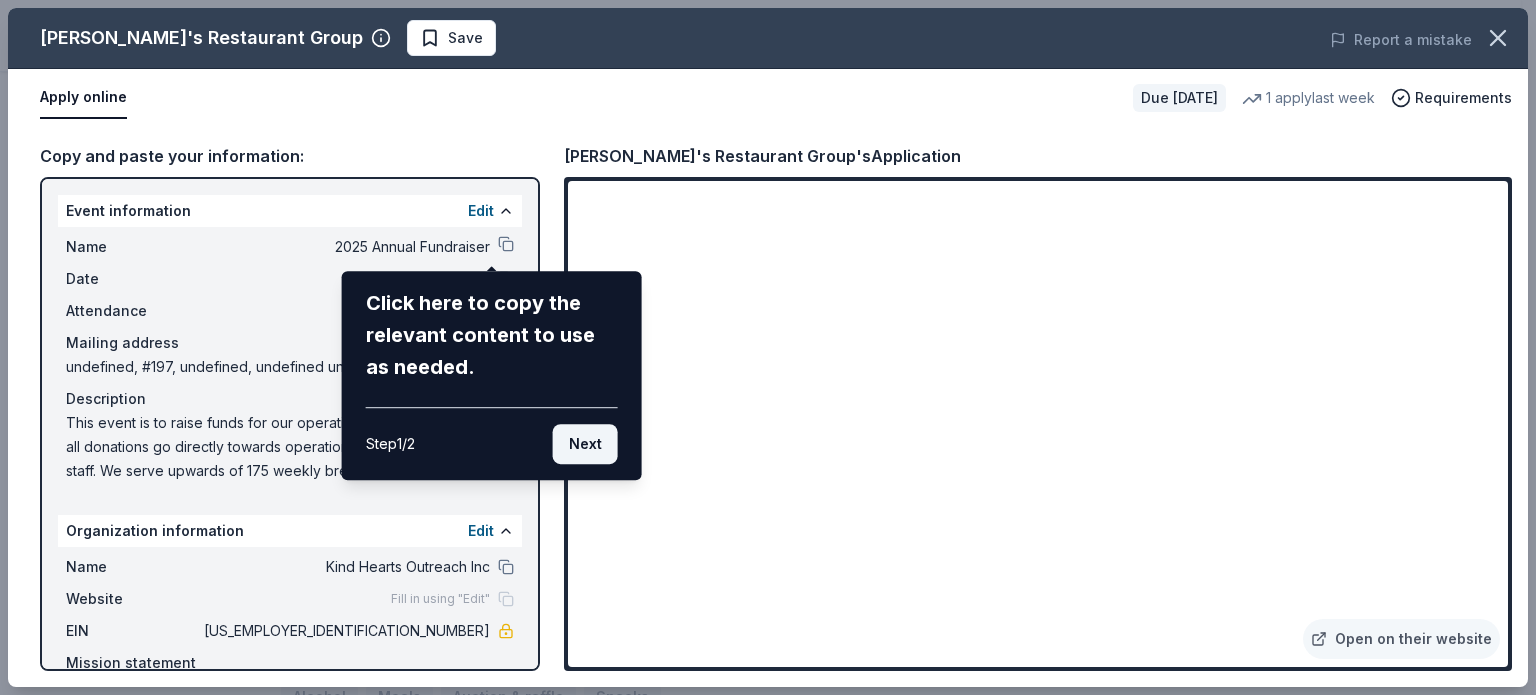 click on "Next" at bounding box center [585, 444] 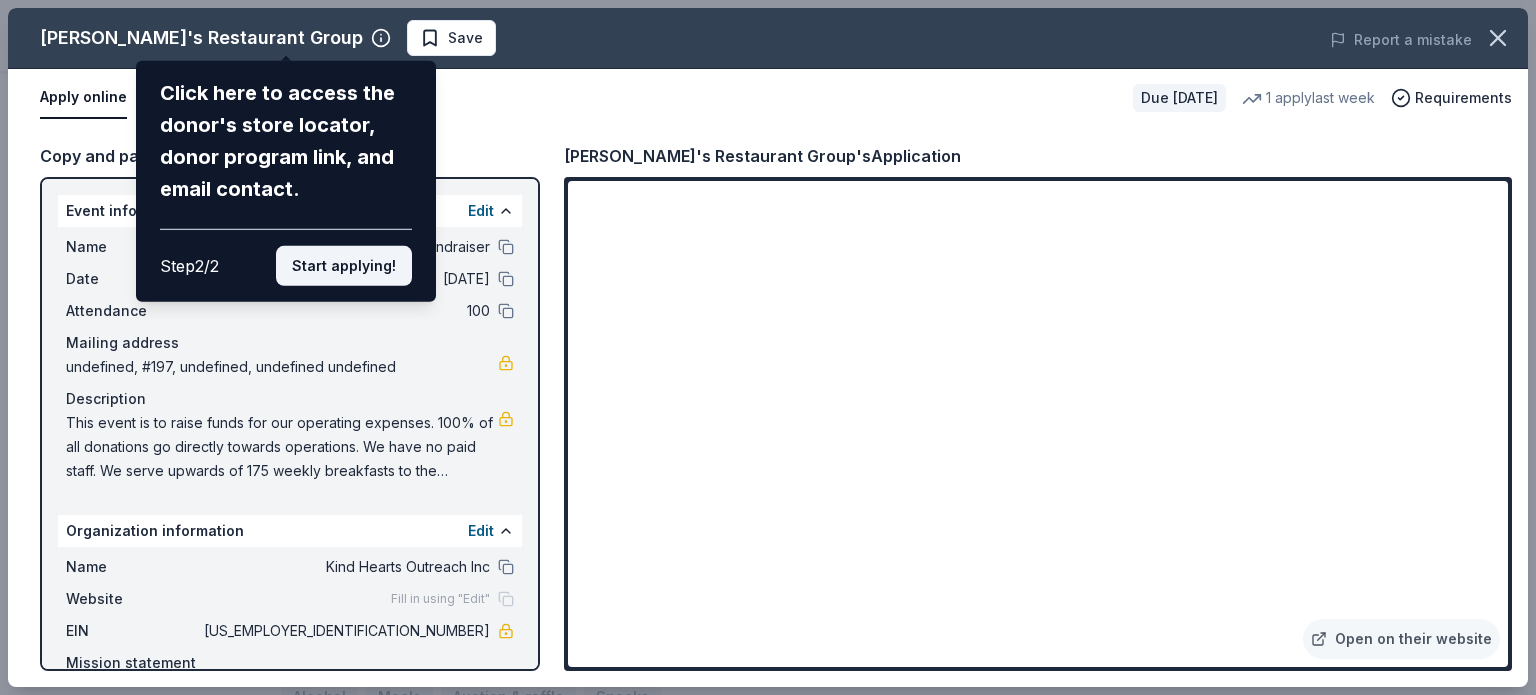 click on "Start applying!" at bounding box center (344, 266) 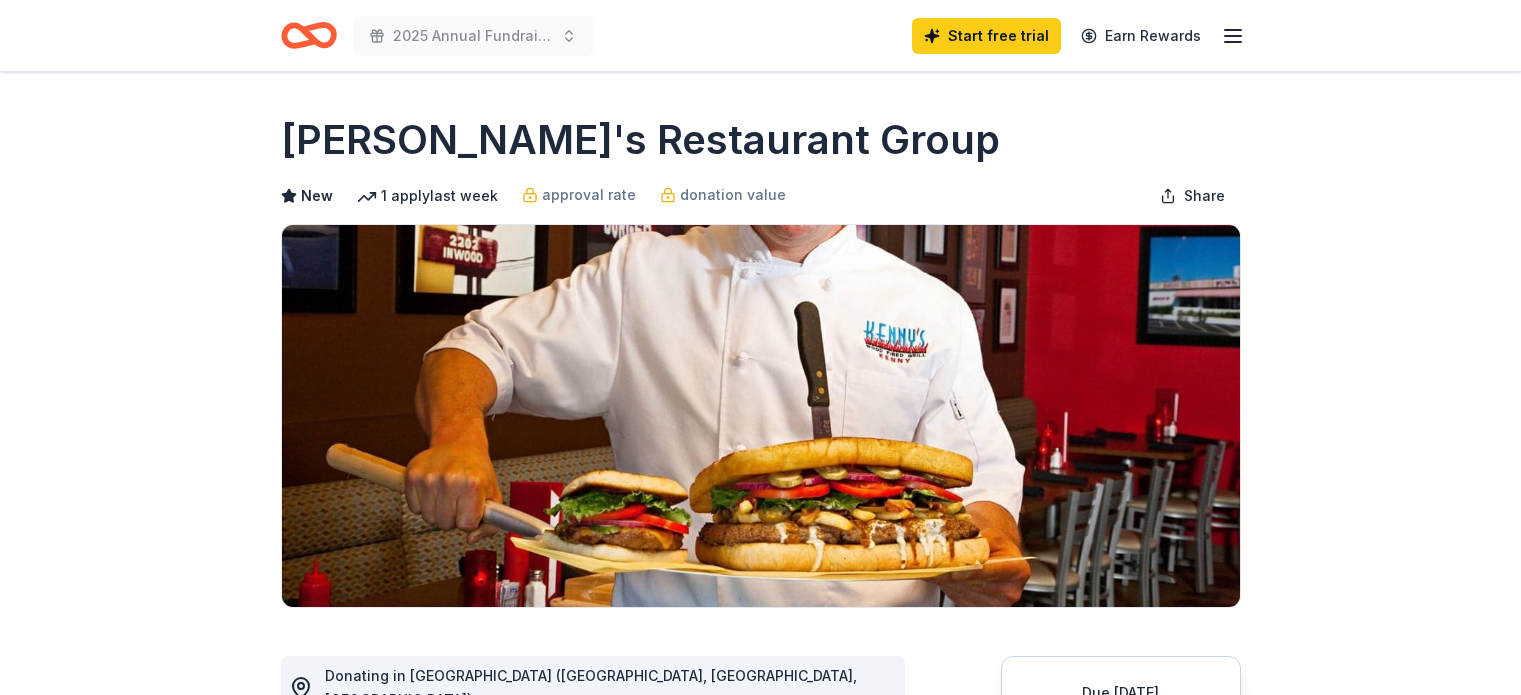 scroll, scrollTop: 0, scrollLeft: 0, axis: both 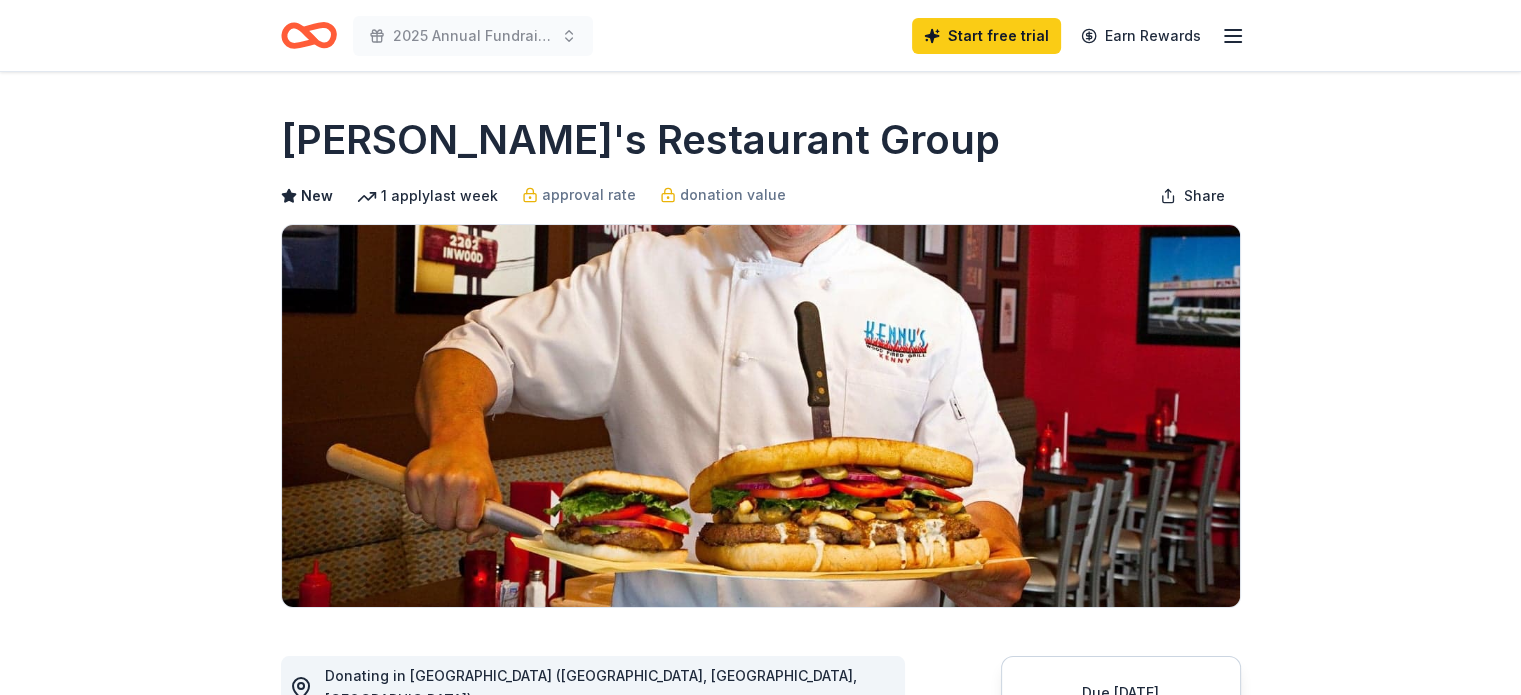 click on "Due in 91 days Share Kenny's Restaurant Group New 1   apply  last week approval rate donation value Share Donating in TX (Dallas, Frisco, Plano) Kenny's Restaurant Group operates a collection of restaurants offering diverse dining experiences, including steakhouses, Italian eateries, and casual American bistros. What they donate Gift certificate(s) Alcohol Meals Auction & raffle Snacks Donation can be shipped to you Donation is small & easy to send to guests Who they donate to  Preferred 501(c)(3) preferred Due in 91 days Apply Save ⚡️ Quick application Usually responds in  around a week Updated  29 days  ago Report a mistake approval rate 20 % approved 30 % declined 50 % no response donation value (average) 20% 70% 0% 10% $xx - $xx $xx - $xx $xx - $xx $xx - $xx Start free Pro trial to view approval rates and average donation values New Be the first to review this company! Leave a review Similar donors 77 days left Online app WinCo Foods 5.0 Donation depends on request 1   apply  last week Local H-E-B New" at bounding box center [760, 1426] 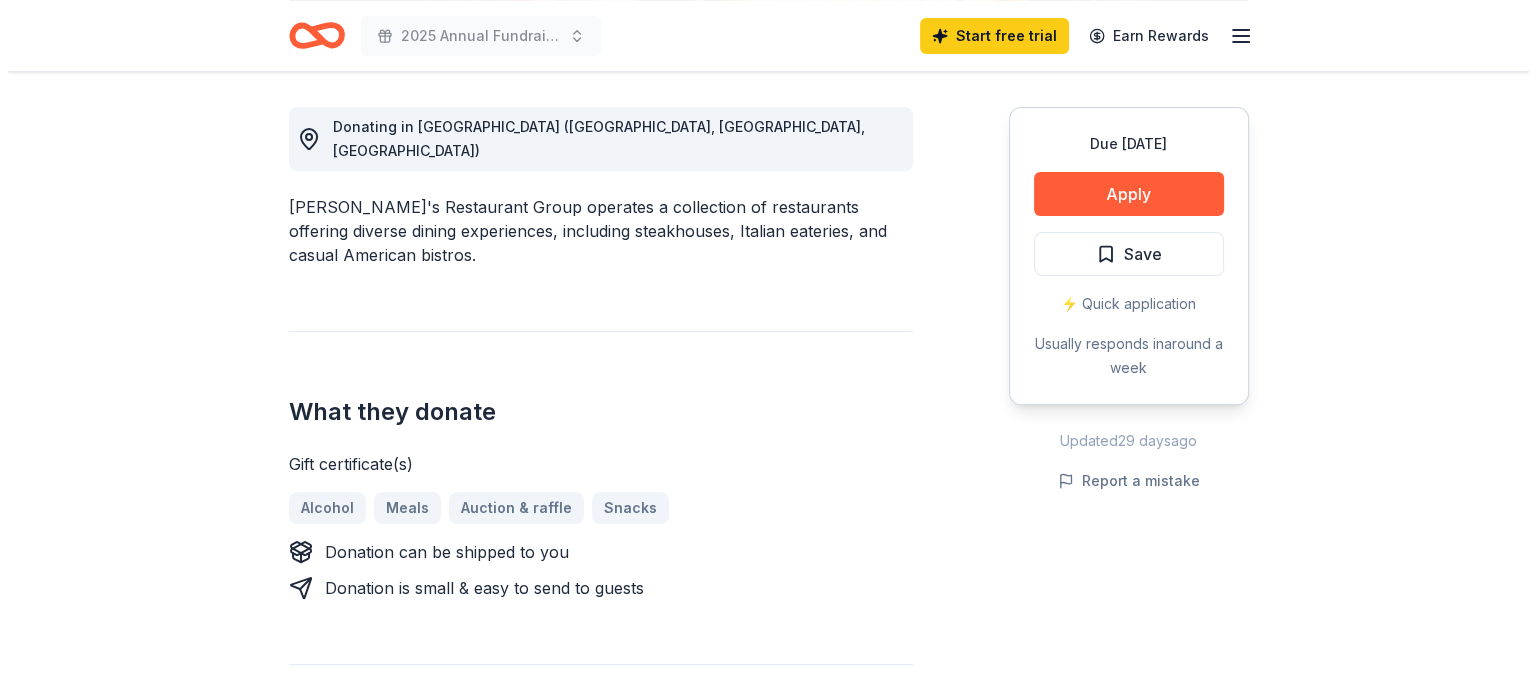 scroll, scrollTop: 560, scrollLeft: 0, axis: vertical 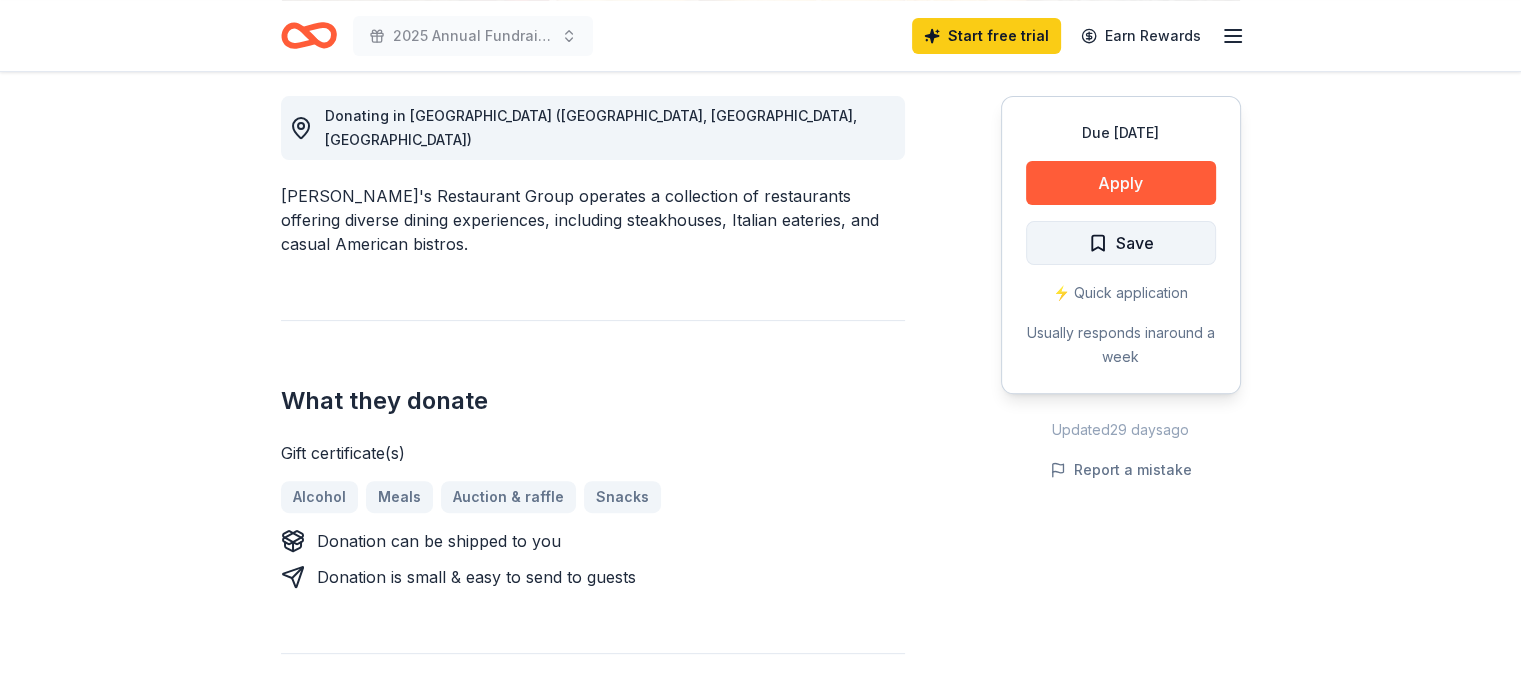 click on "Save" at bounding box center (1121, 243) 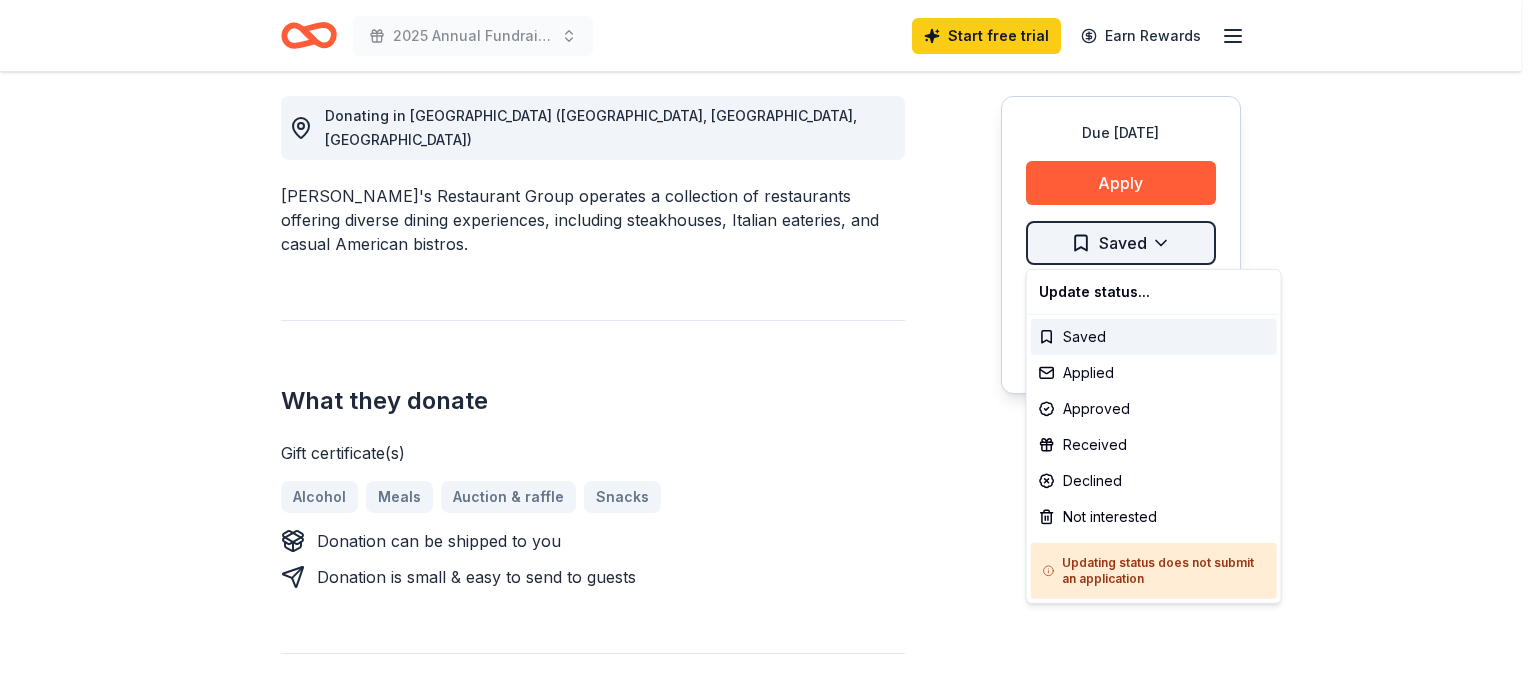 click on "2025 Annual Fundraiser Start free  trial Earn Rewards Due in 91 days Share Kenny's Restaurant Group New 1   apply  last week approval rate donation value Share Donating in TX (Dallas, Frisco, Plano) Kenny's Restaurant Group operates a collection of restaurants offering diverse dining experiences, including steakhouses, Italian eateries, and casual American bistros. What they donate Gift certificate(s) Alcohol Meals Auction & raffle Snacks Donation can be shipped to you Donation is small & easy to send to guests Who they donate to  Preferred 501(c)(3) preferred Due in 91 days Apply Saved ⚡️ Quick application Usually responds in  around a week Updated  29 days  ago Report a mistake approval rate 20 % approved 30 % declined 50 % no response donation value (average) 20% 70% 0% 10% $xx - $xx $xx - $xx $xx - $xx $xx - $xx Start free Pro trial to view approval rates and average donation values New Be the first to review this company! Leave a review Similar donors 77 days left Online app WinCo Foods 5.0 1   apply" at bounding box center (768, -213) 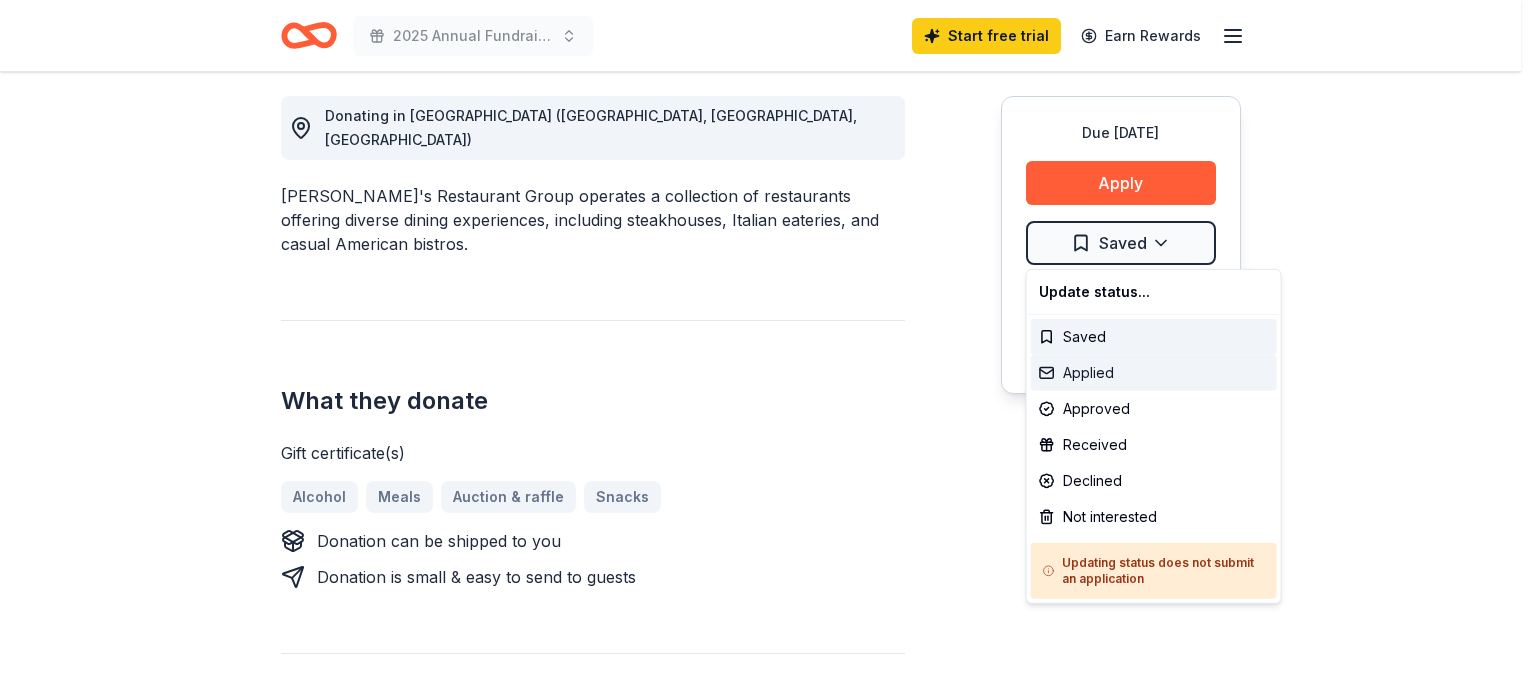 click on "Applied" at bounding box center (1154, 373) 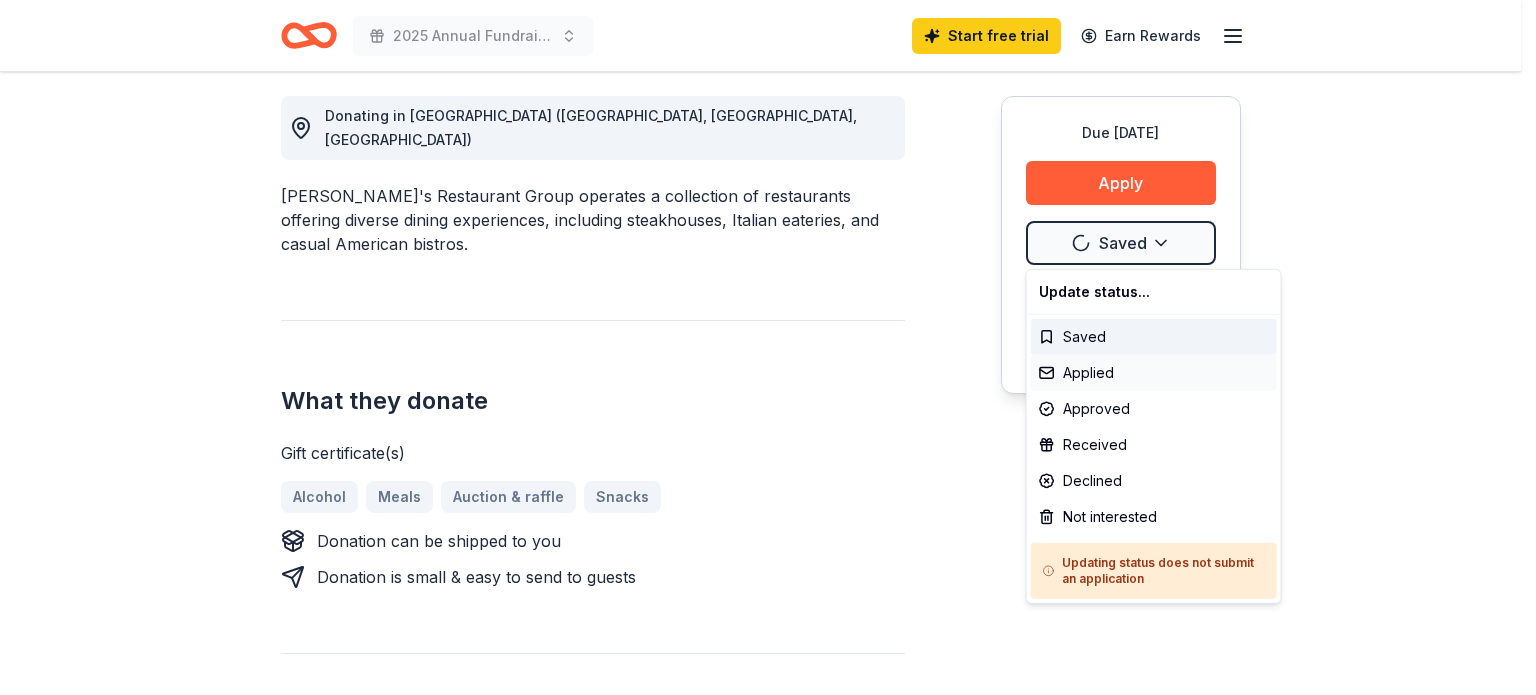 scroll, scrollTop: 0, scrollLeft: 0, axis: both 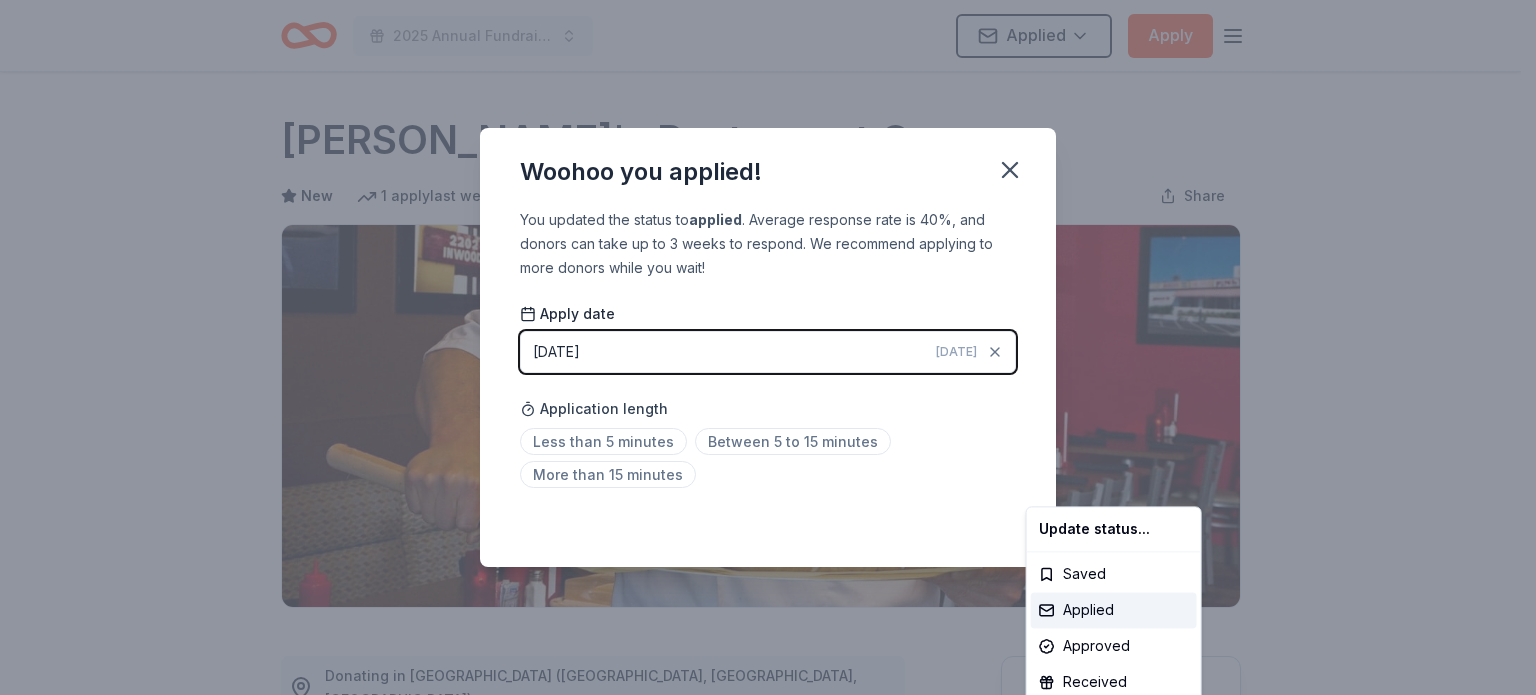 click on "2025 Annual Fundraiser Applied Apply Due in 91 days Share Kenny's Restaurant Group New 1   apply  last week approval rate donation value Share Donating in TX (Dallas, Frisco, Plano) Kenny's Restaurant Group operates a collection of restaurants offering diverse dining experiences, including steakhouses, Italian eateries, and casual American bistros. What they donate Gift certificate(s) Alcohol Meals Auction & raffle Snacks Donation can be shipped to you Donation is small & easy to send to guests Who they donate to  Preferred 501(c)(3) preferred Due in 91 days Apply Applied ⚡️ Quick application Usually responds in  around a week Updated  29 days  ago Report a mistake approval rate 20 % approved 30 % declined 50 % no response donation value (average) 20% 70% 0% 10% $xx - $xx $xx - $xx $xx - $xx $xx - $xx Start free Pro trial to view approval rates and average donation values New Be the first to review this company! Leave a review Similar donors 77 days left Online app WinCo Foods 5.0 1   apply  last week New" at bounding box center [768, 347] 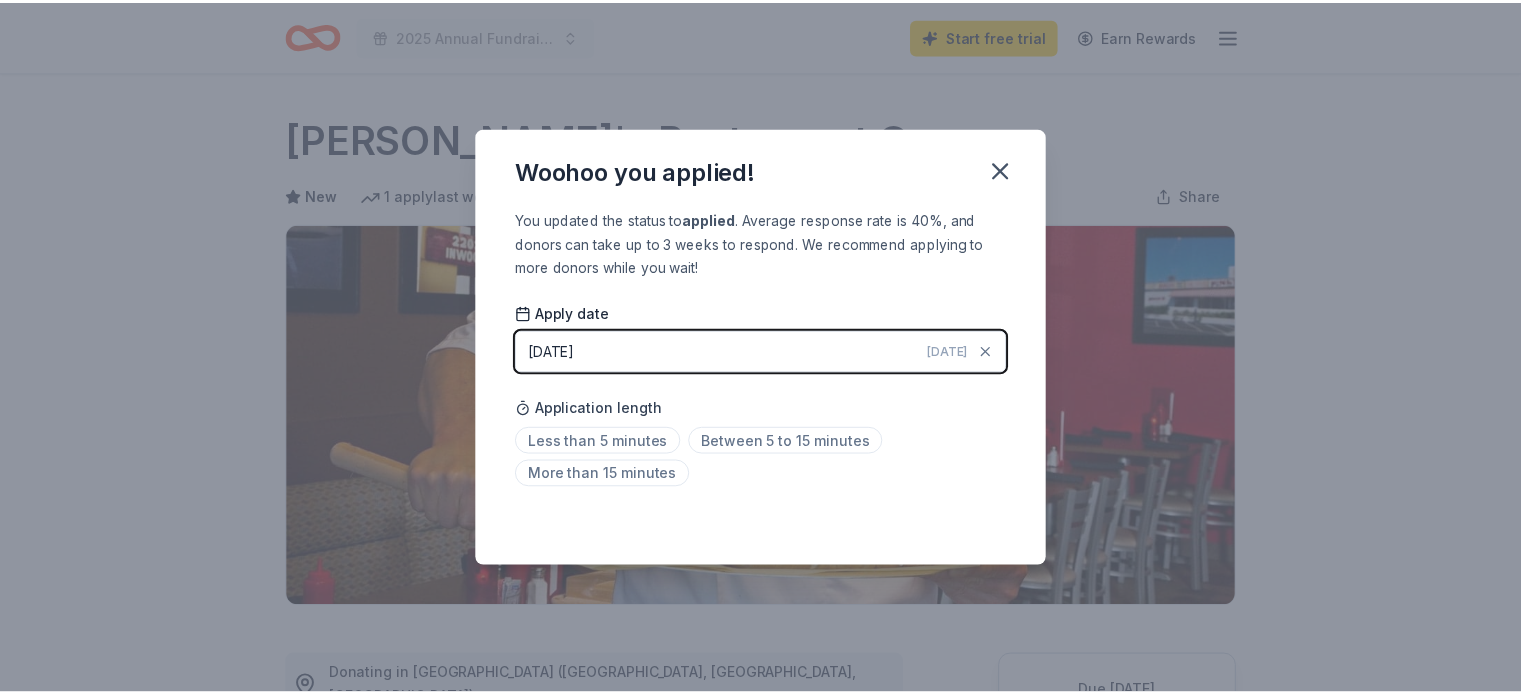 scroll, scrollTop: 455, scrollLeft: 0, axis: vertical 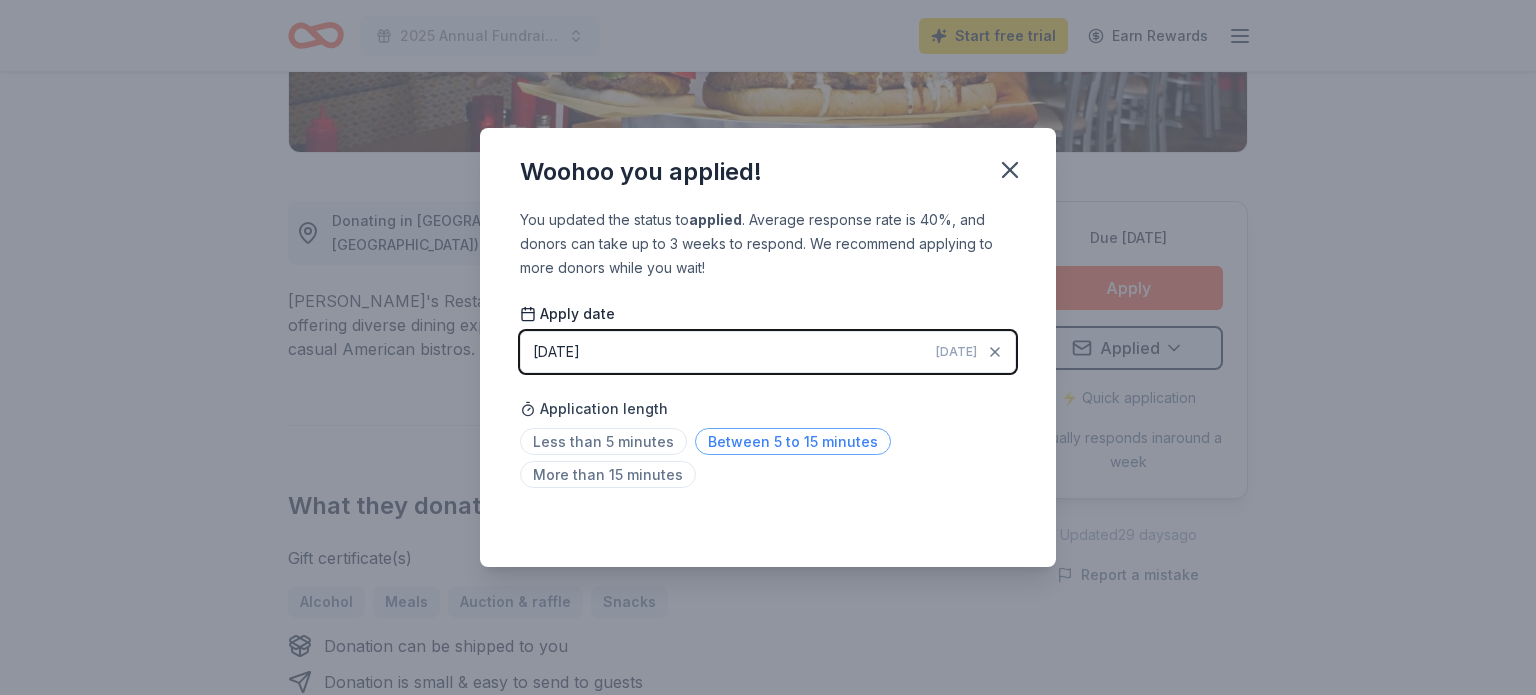 click on "Between 5 to 15 minutes" at bounding box center [793, 441] 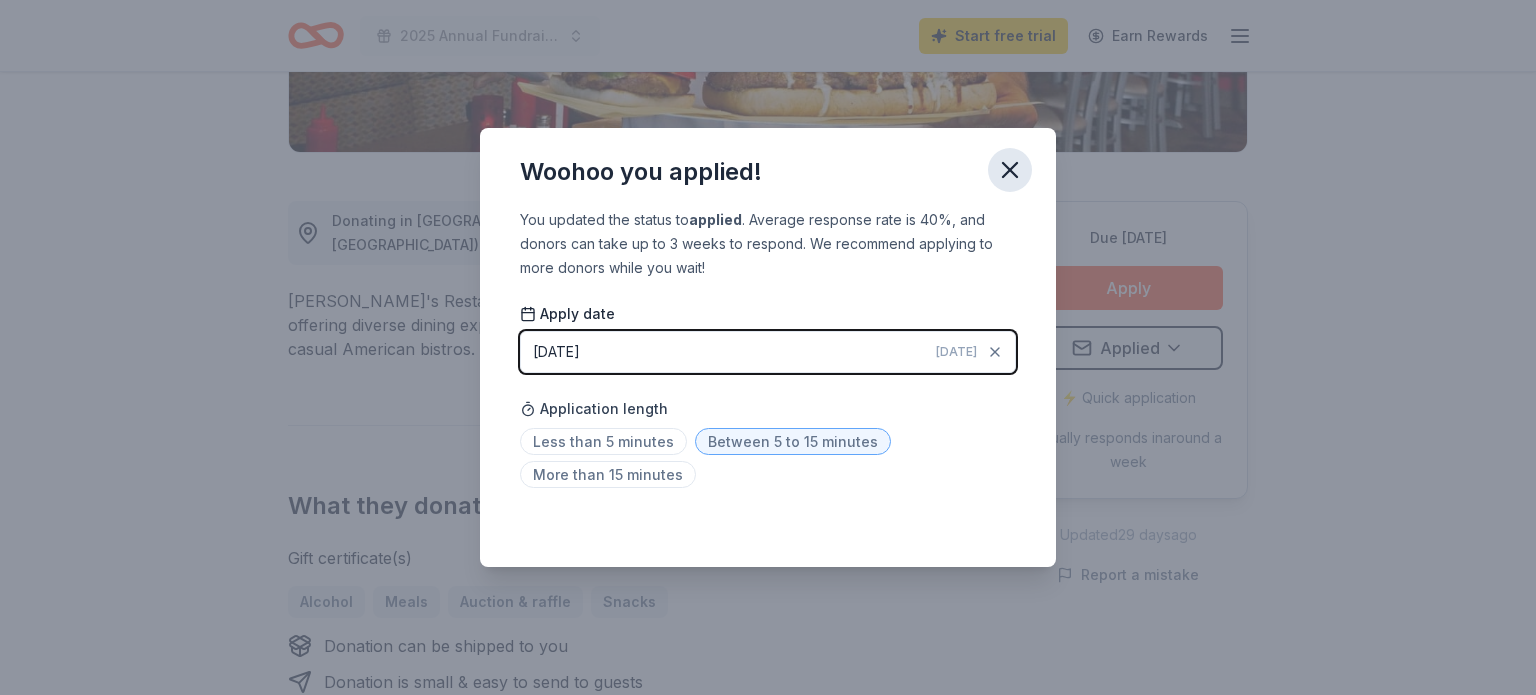 click 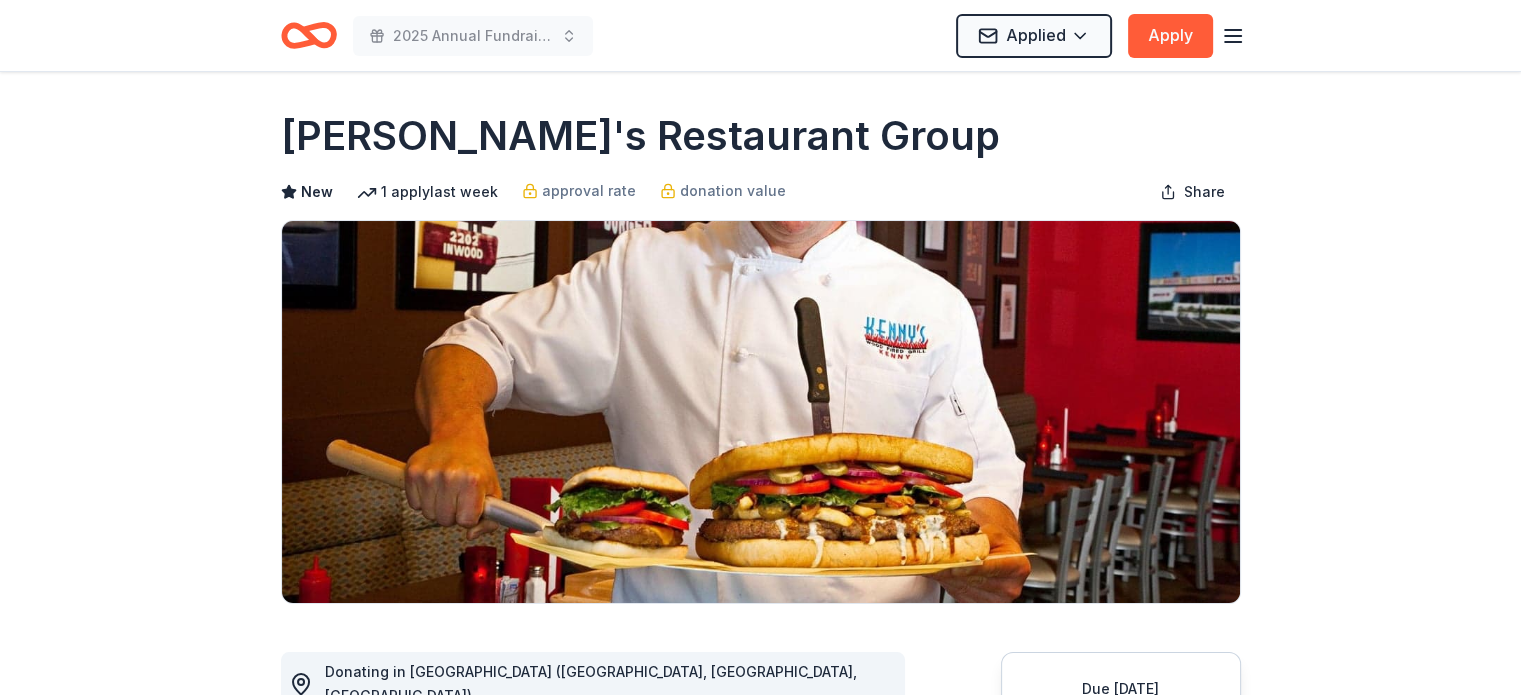 scroll, scrollTop: 0, scrollLeft: 0, axis: both 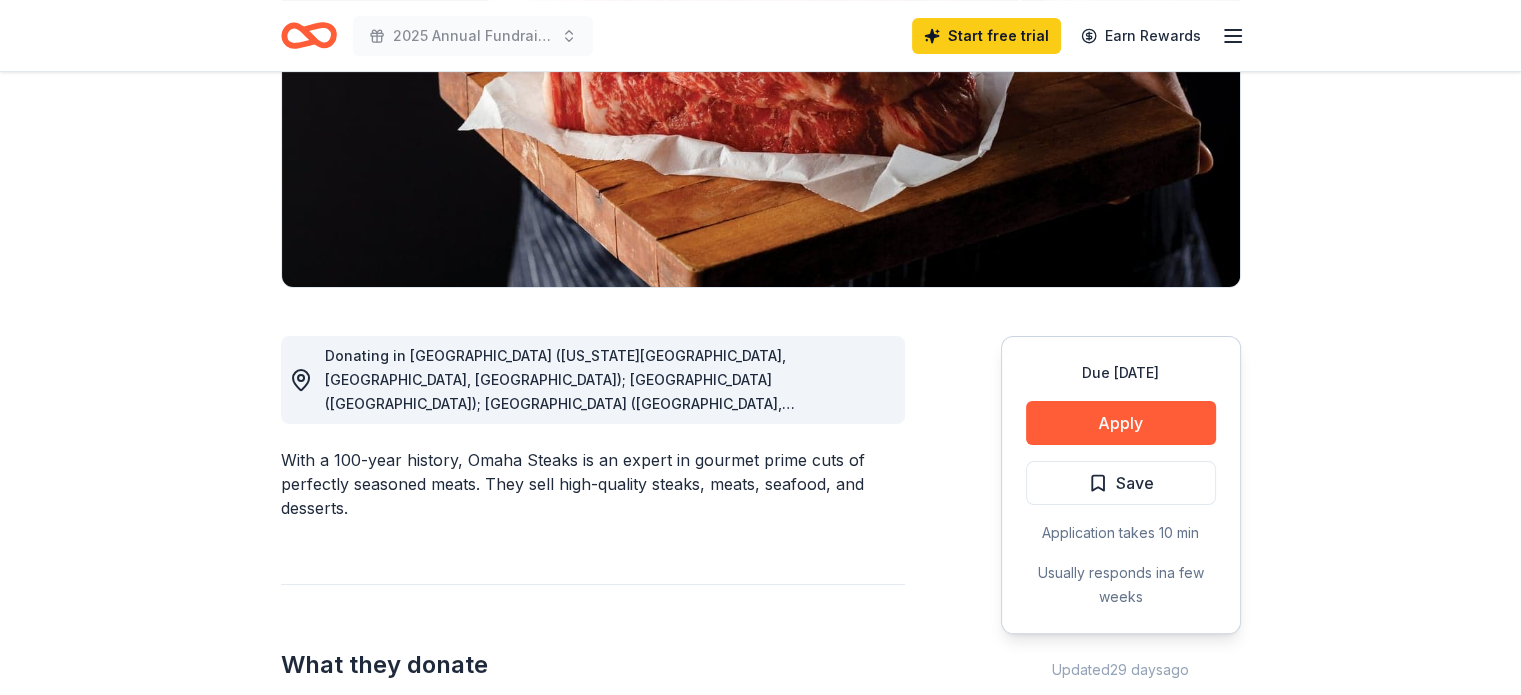 click on "Donating in CO (Colorado Springs, Denver, Westminster); CT (South Windsor); FL (Boca Raton, Fort Lauderdale, Fort Myers, Naples, Pembroke Pines, Tampa); IL (Oak Brook, Orland Park, Schaumburg); KY (Crestview Hills); MA (Burlington, Mansfield); MD (Annapolis, Towson); MI (Northville, Royal Oak); MO (Des Peres); NC (Charlotte); NE (Omaha); NJ (Mount Laurel, Livingston, Ridgewood); NY (Amherst, Woodbury); OH (Rocky River); PA (Allentown, Cranberry Township, Pittsburgh, Springfield, Willow Grove); RI (Cranston); TX (Houston, Plano)" at bounding box center [560, 571] 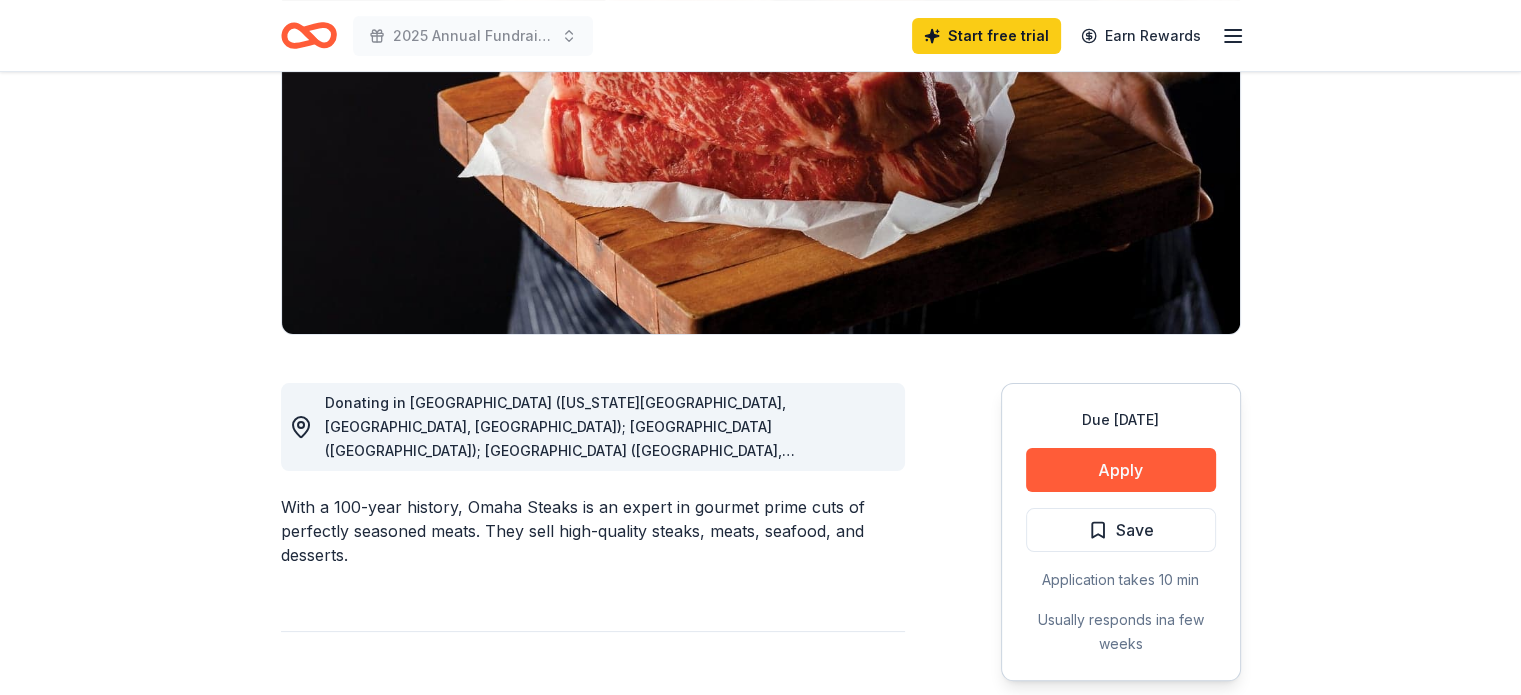 scroll, scrollTop: 200, scrollLeft: 0, axis: vertical 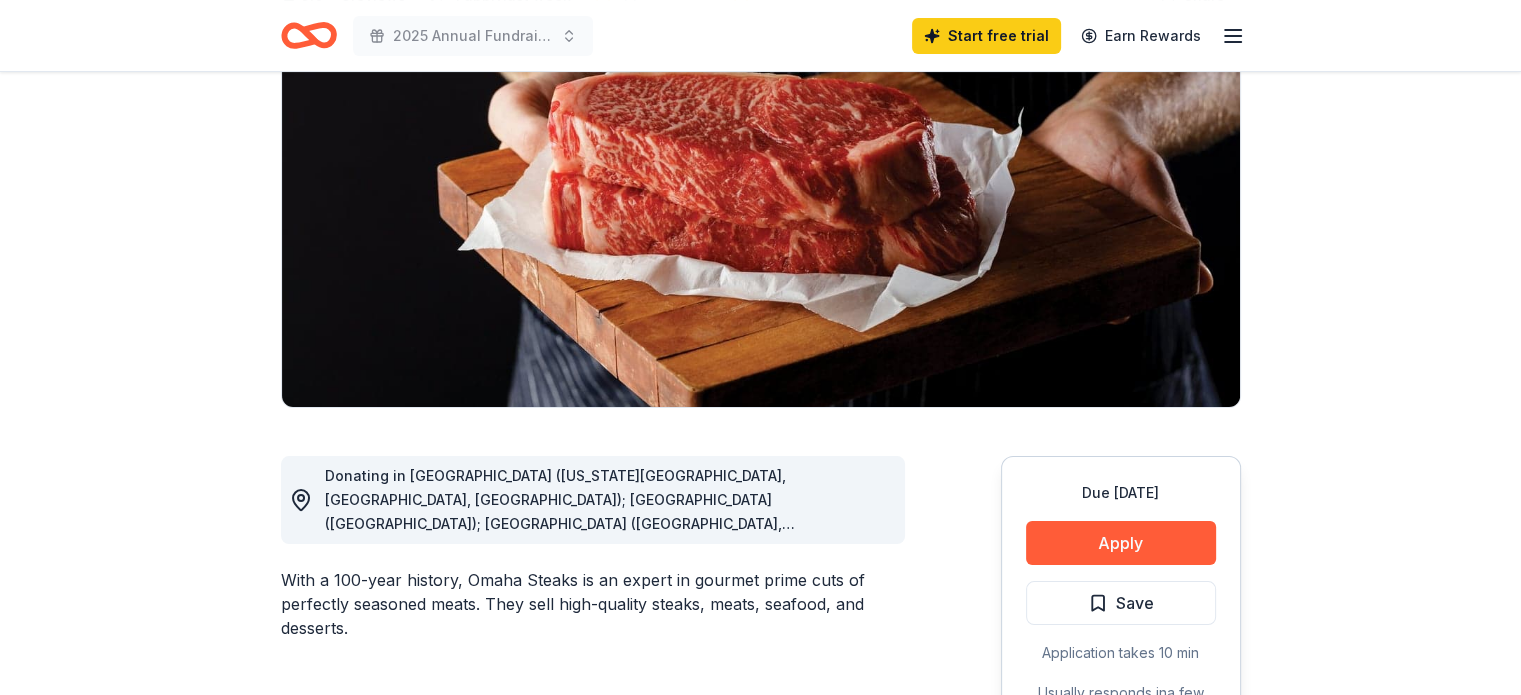 click 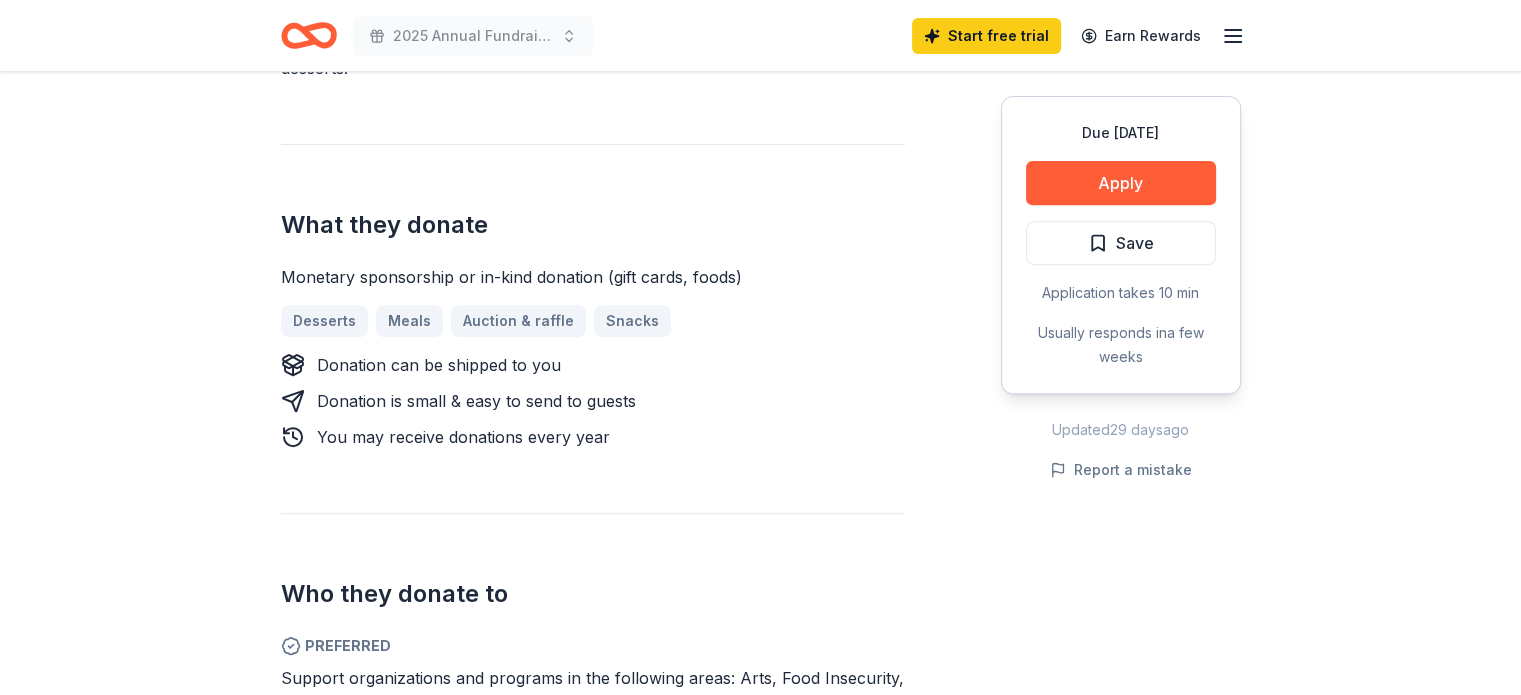 scroll, scrollTop: 800, scrollLeft: 0, axis: vertical 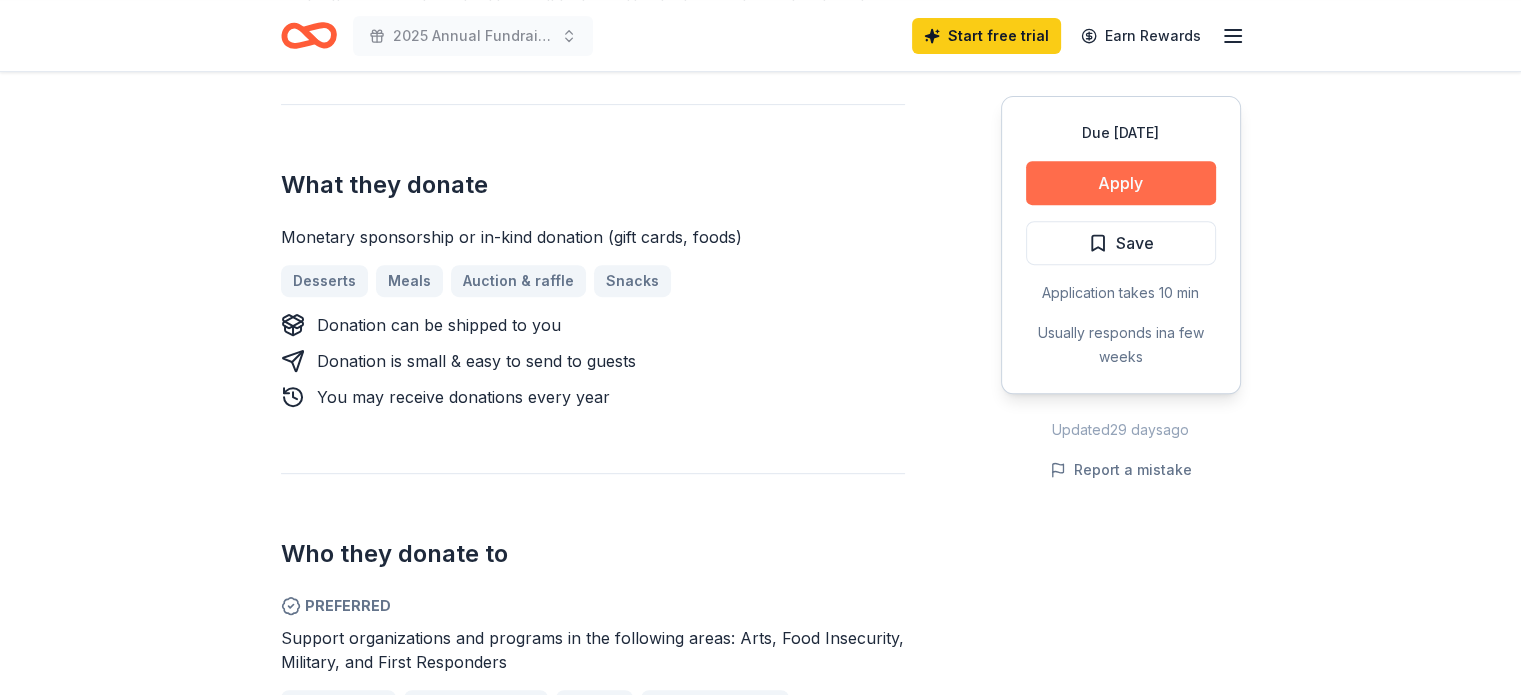 click on "Apply" at bounding box center (1121, 183) 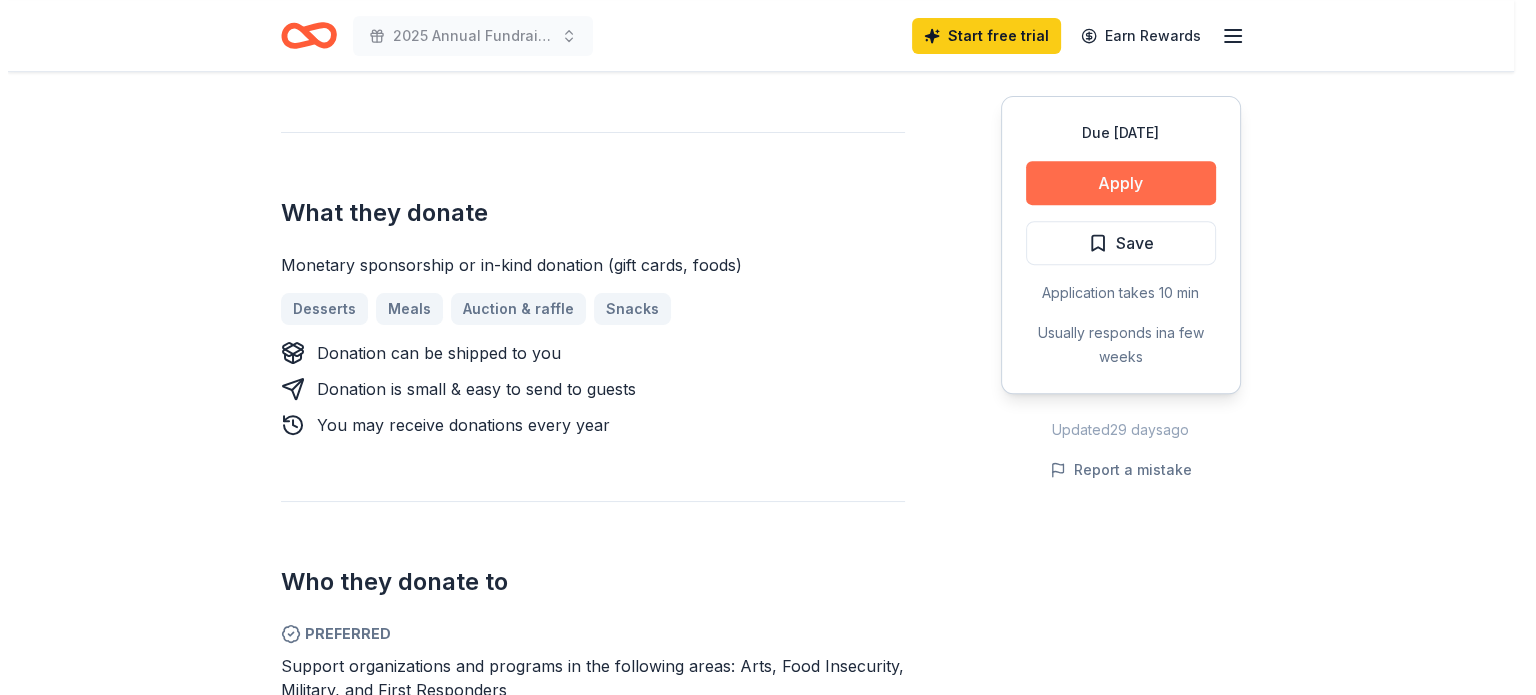 scroll, scrollTop: 828, scrollLeft: 0, axis: vertical 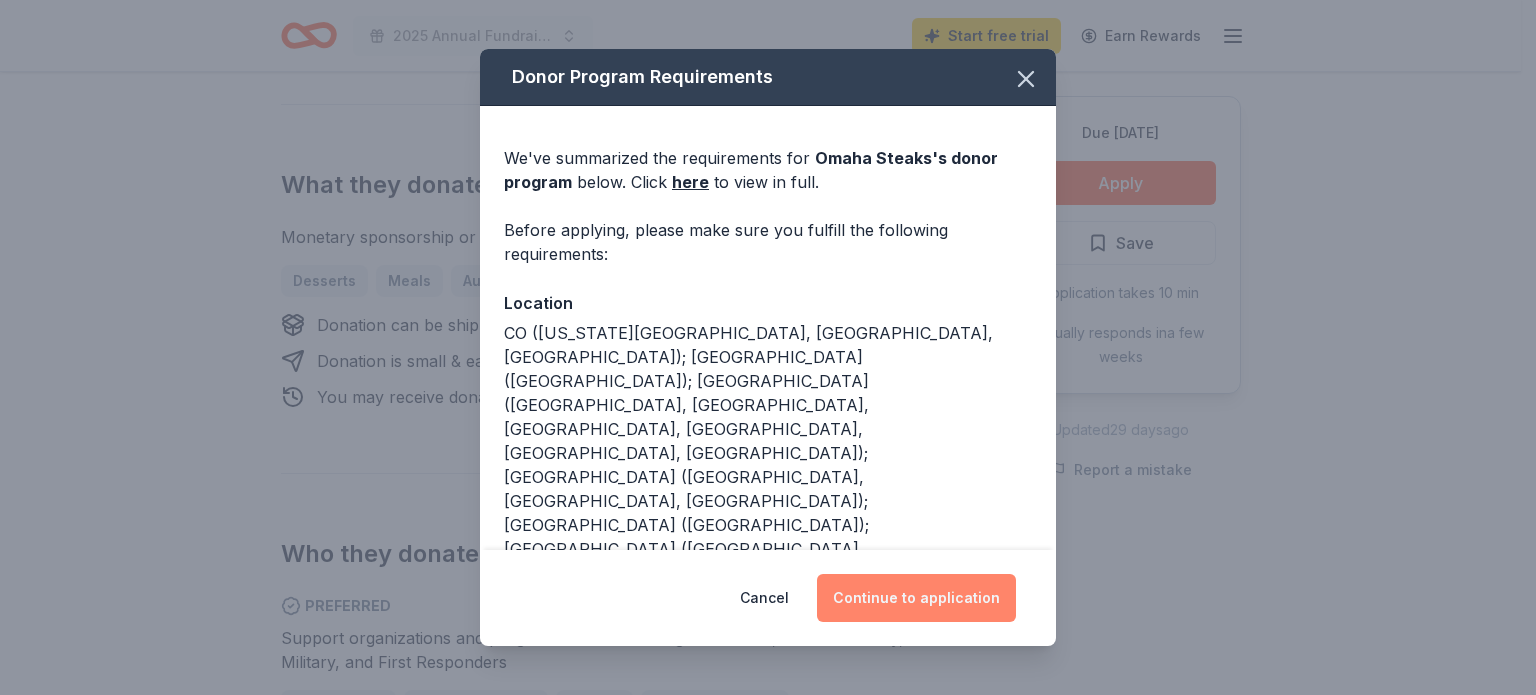 click on "Continue to application" at bounding box center [916, 598] 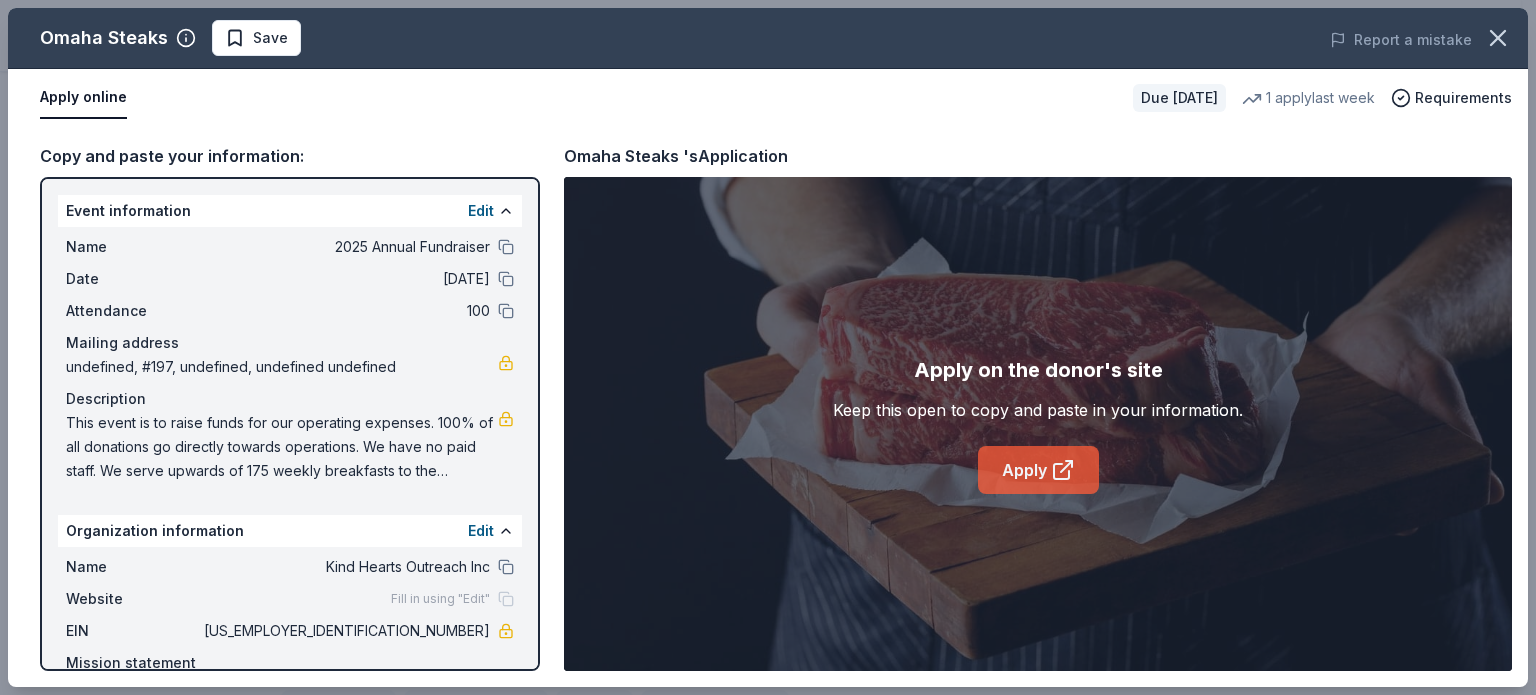 click 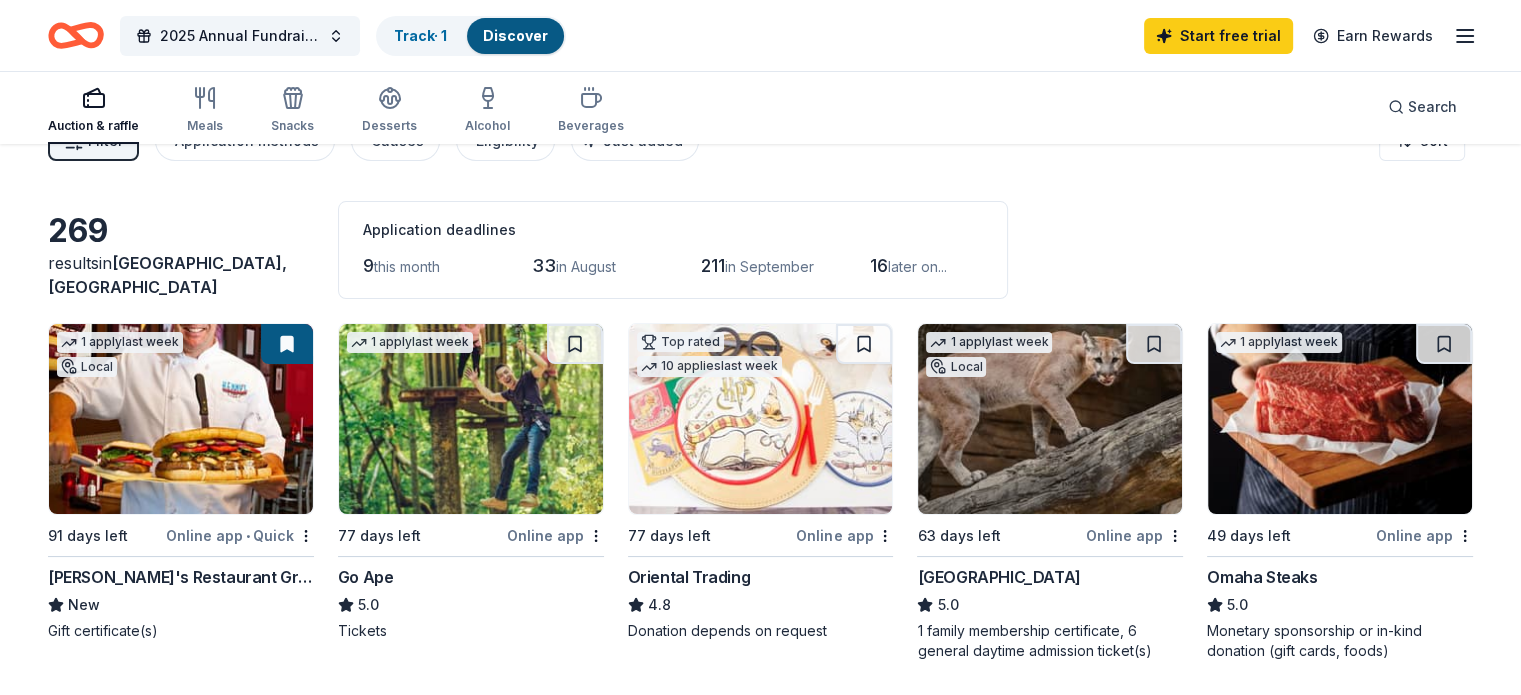scroll, scrollTop: 0, scrollLeft: 0, axis: both 